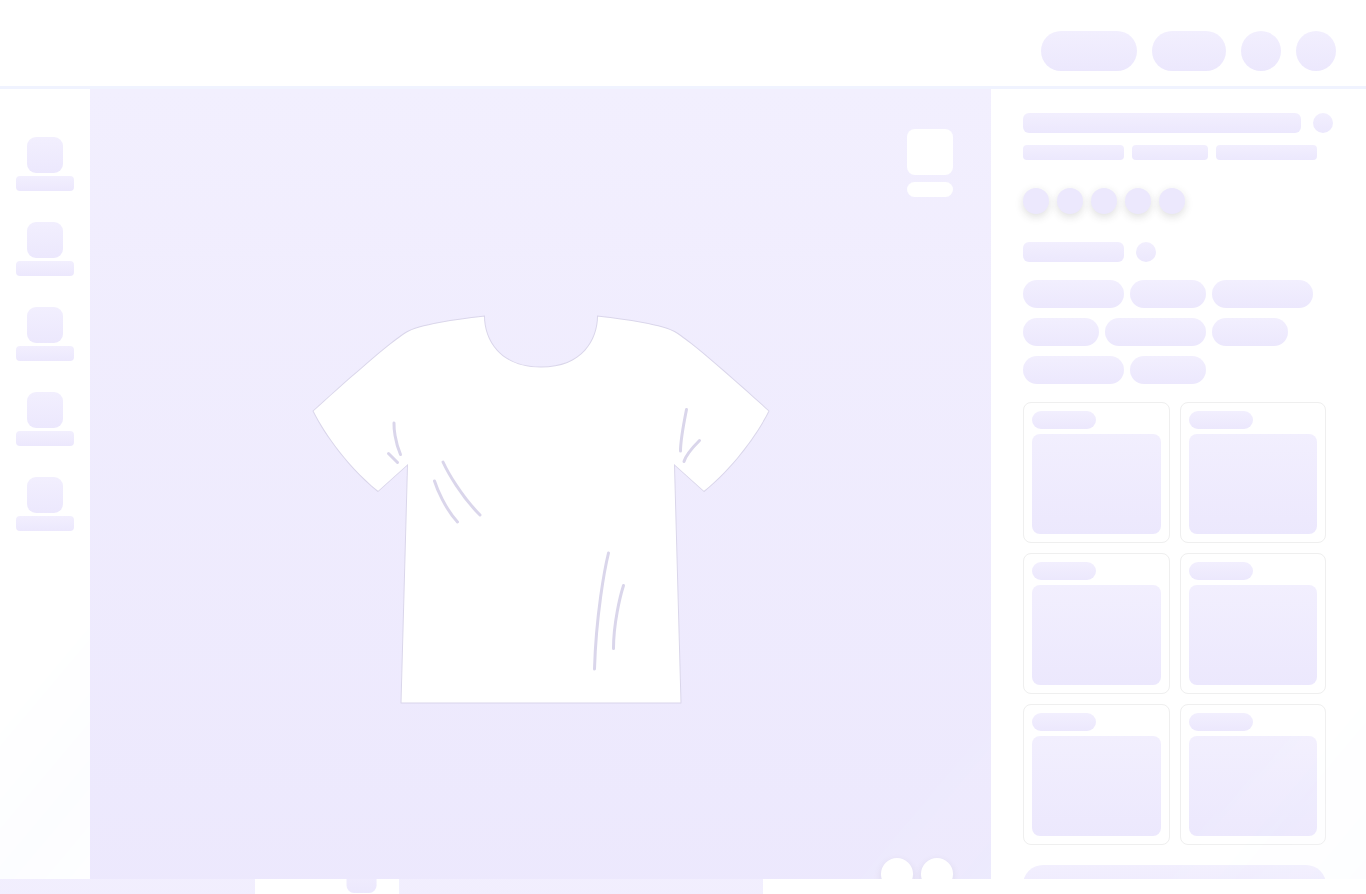 scroll, scrollTop: 0, scrollLeft: 0, axis: both 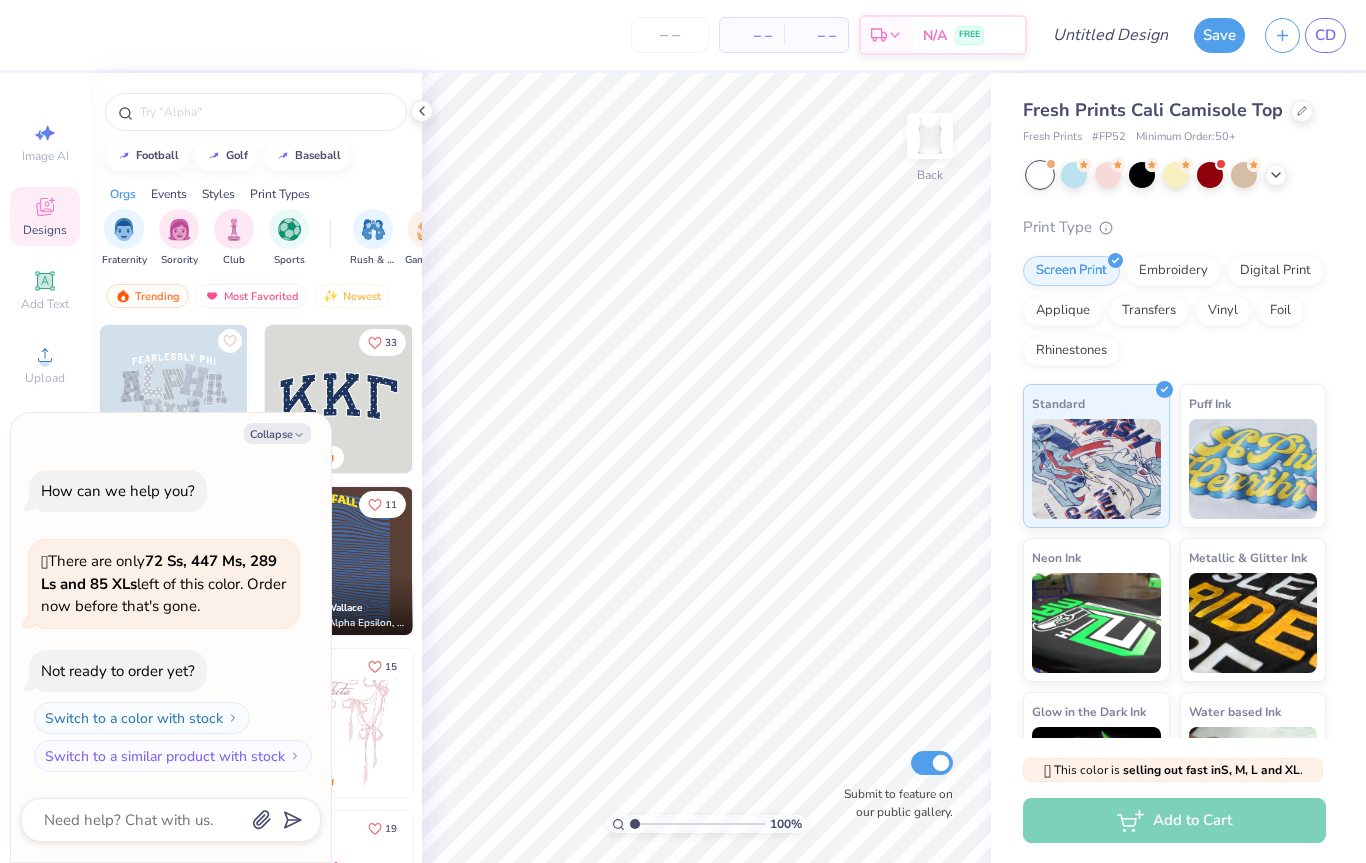 click 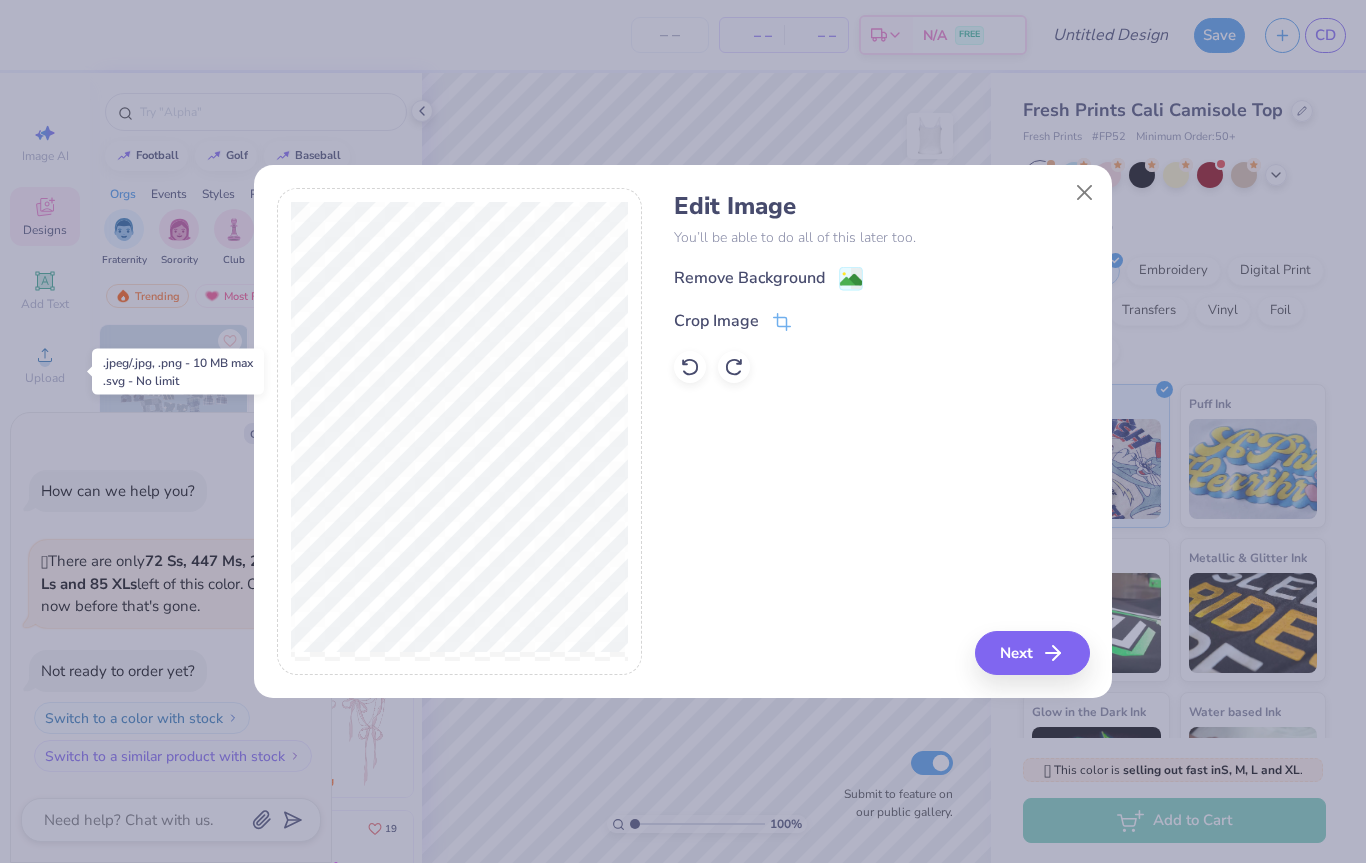 click 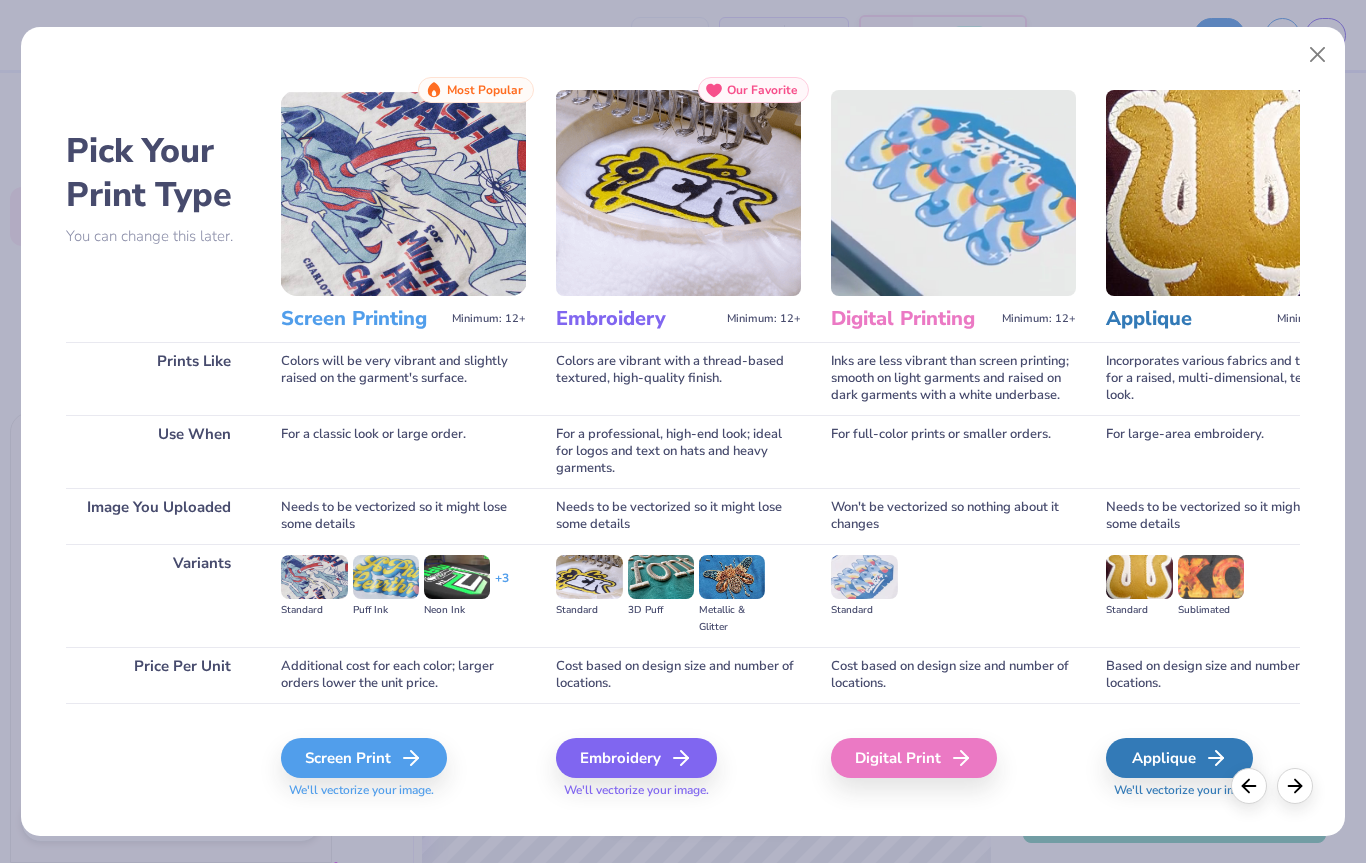 click at bounding box center [1317, 55] 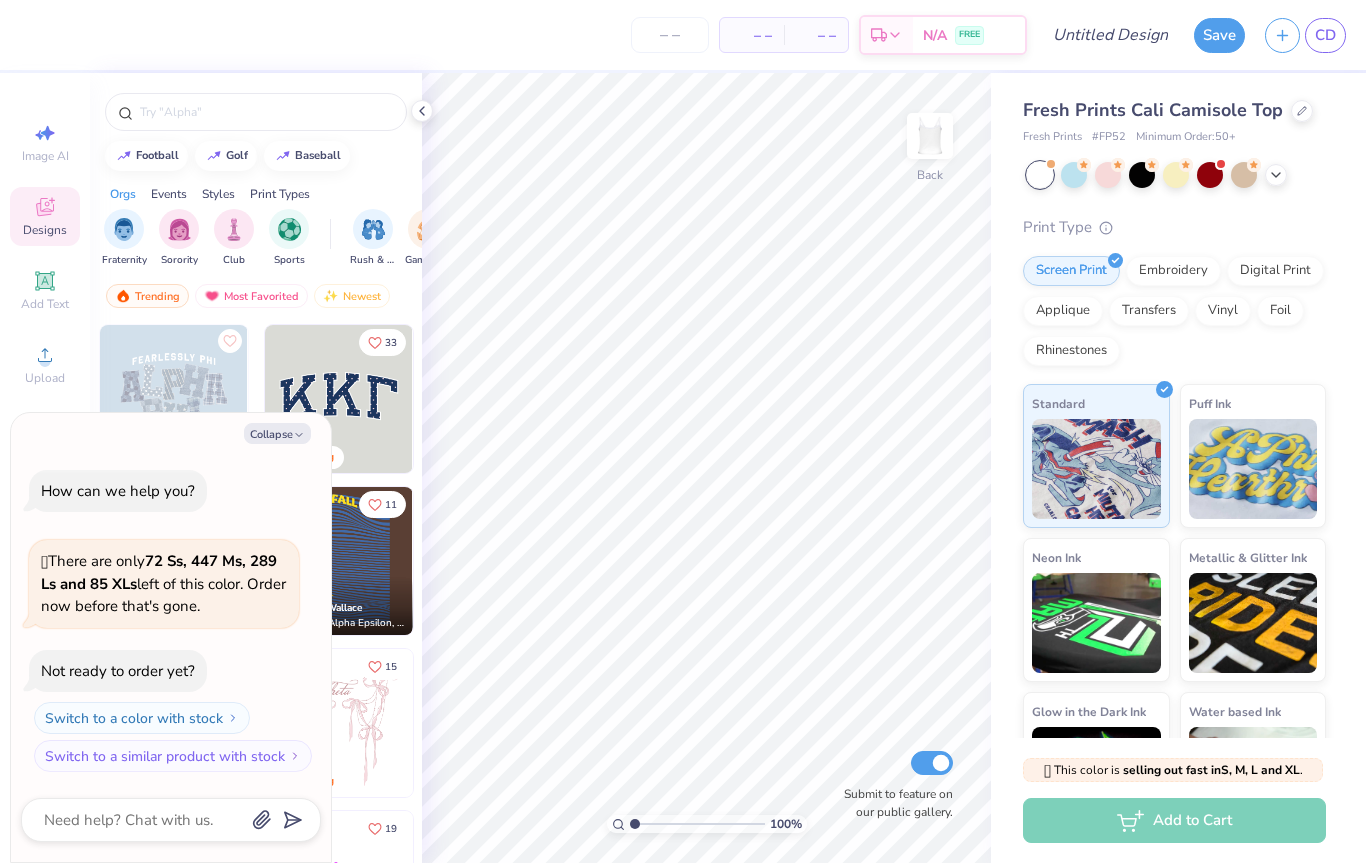 click on "Add Text" at bounding box center [45, 290] 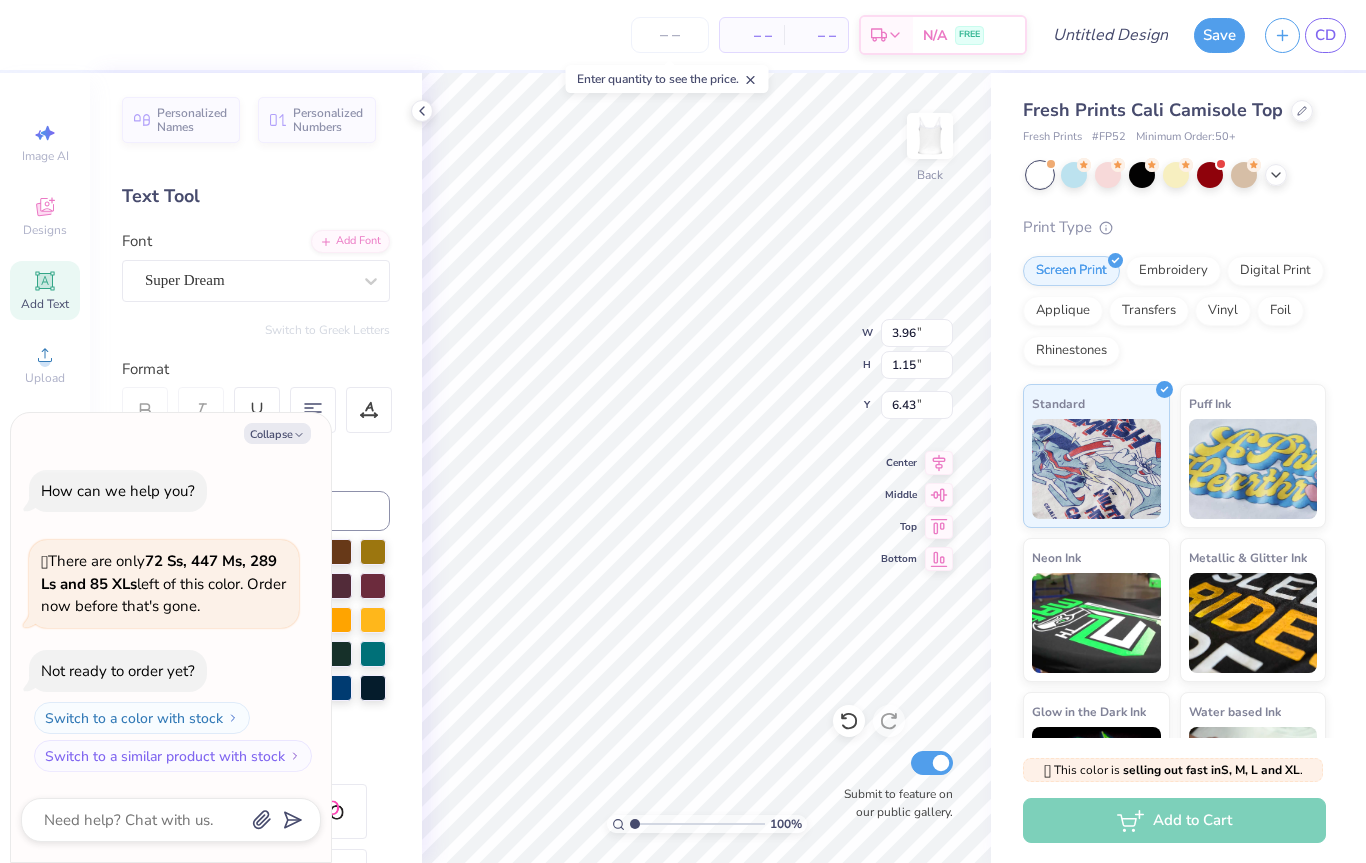 click 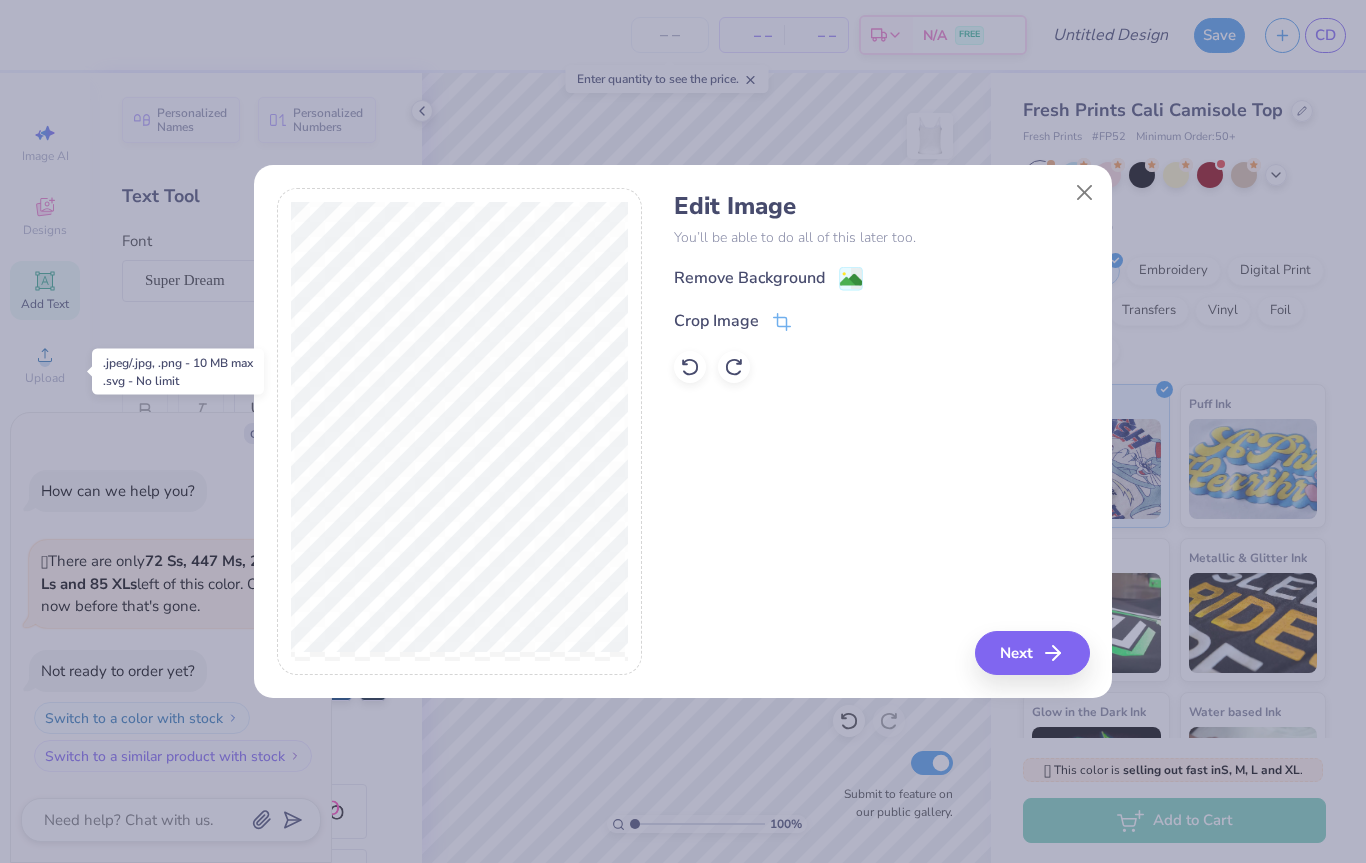 click 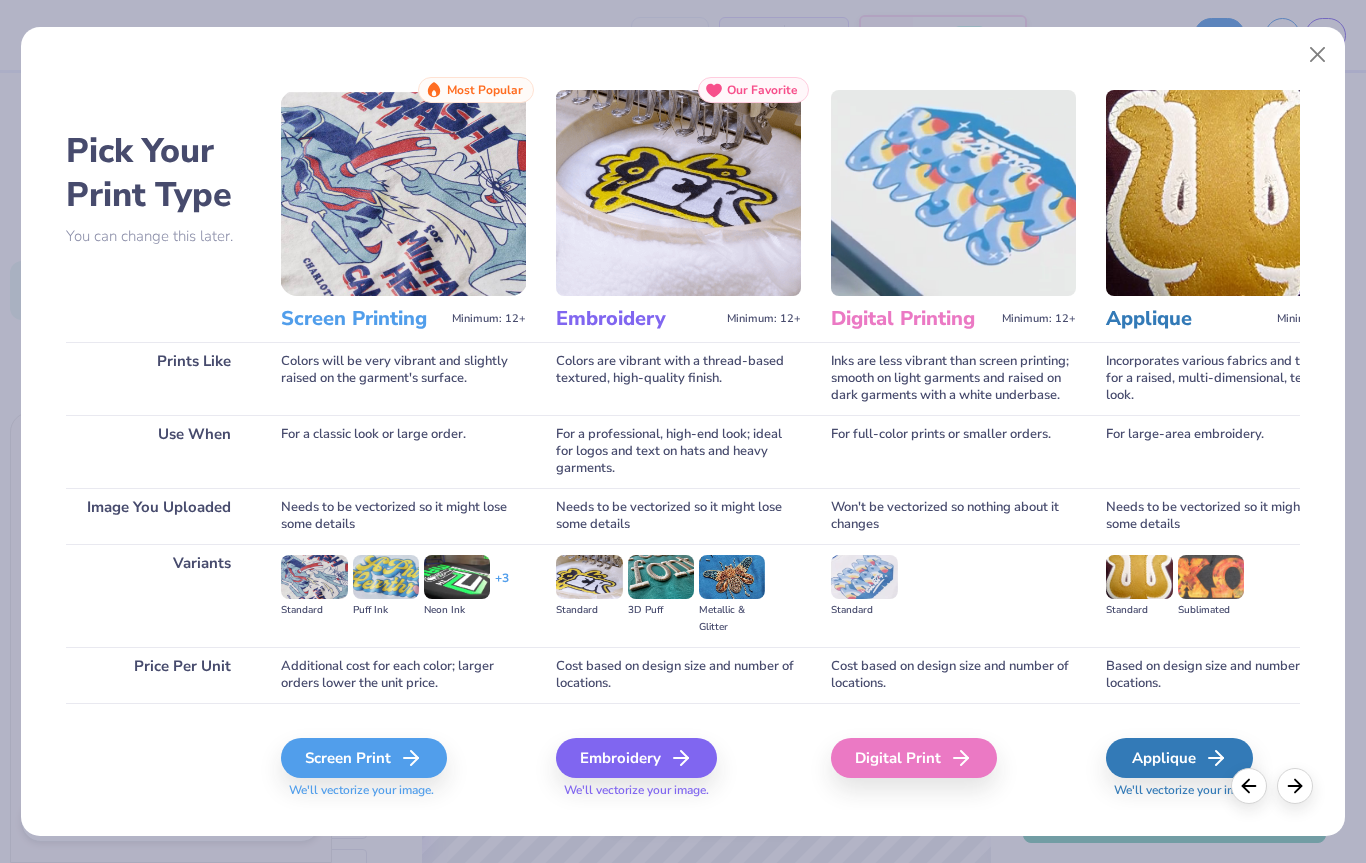 click 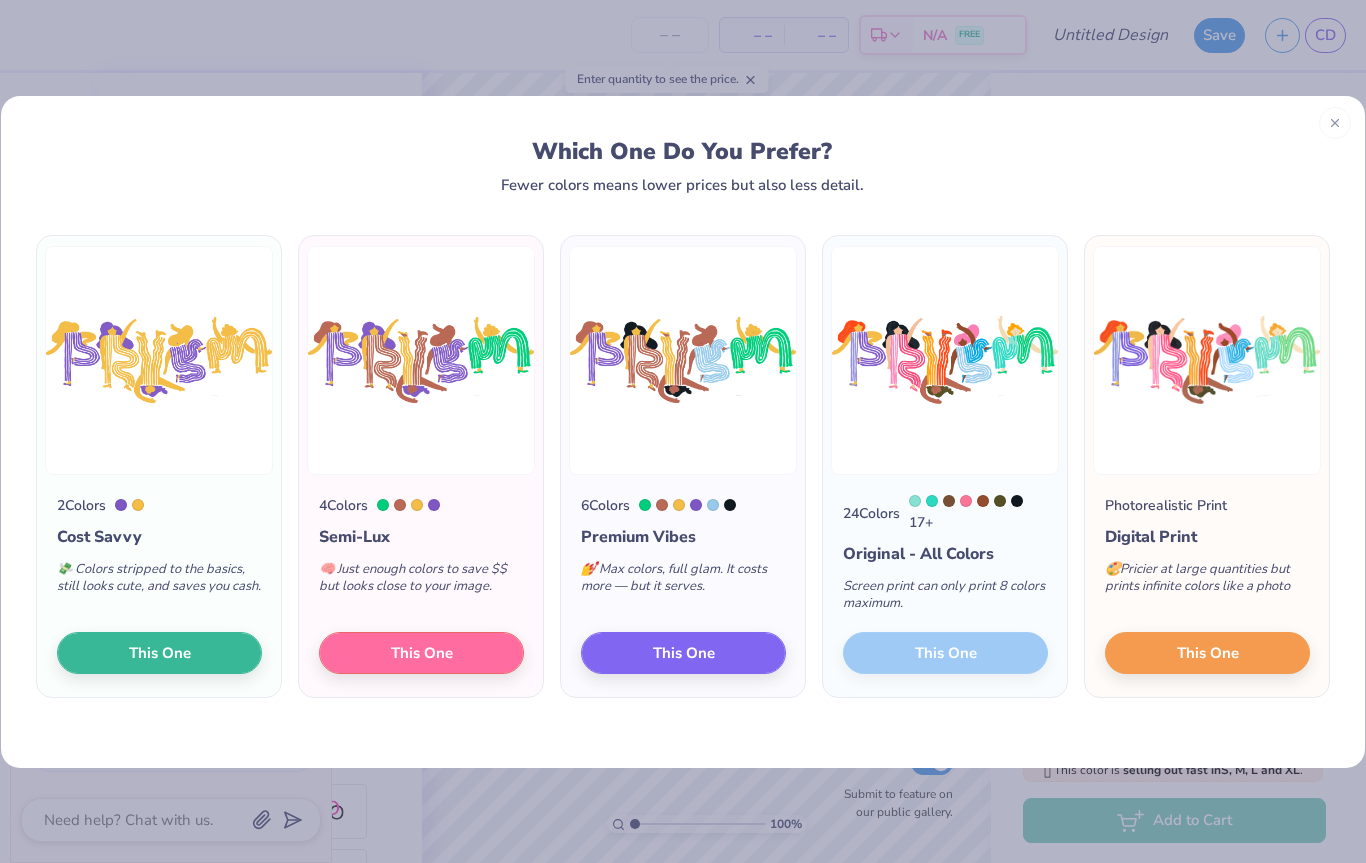 click on "This One" at bounding box center [1207, 653] 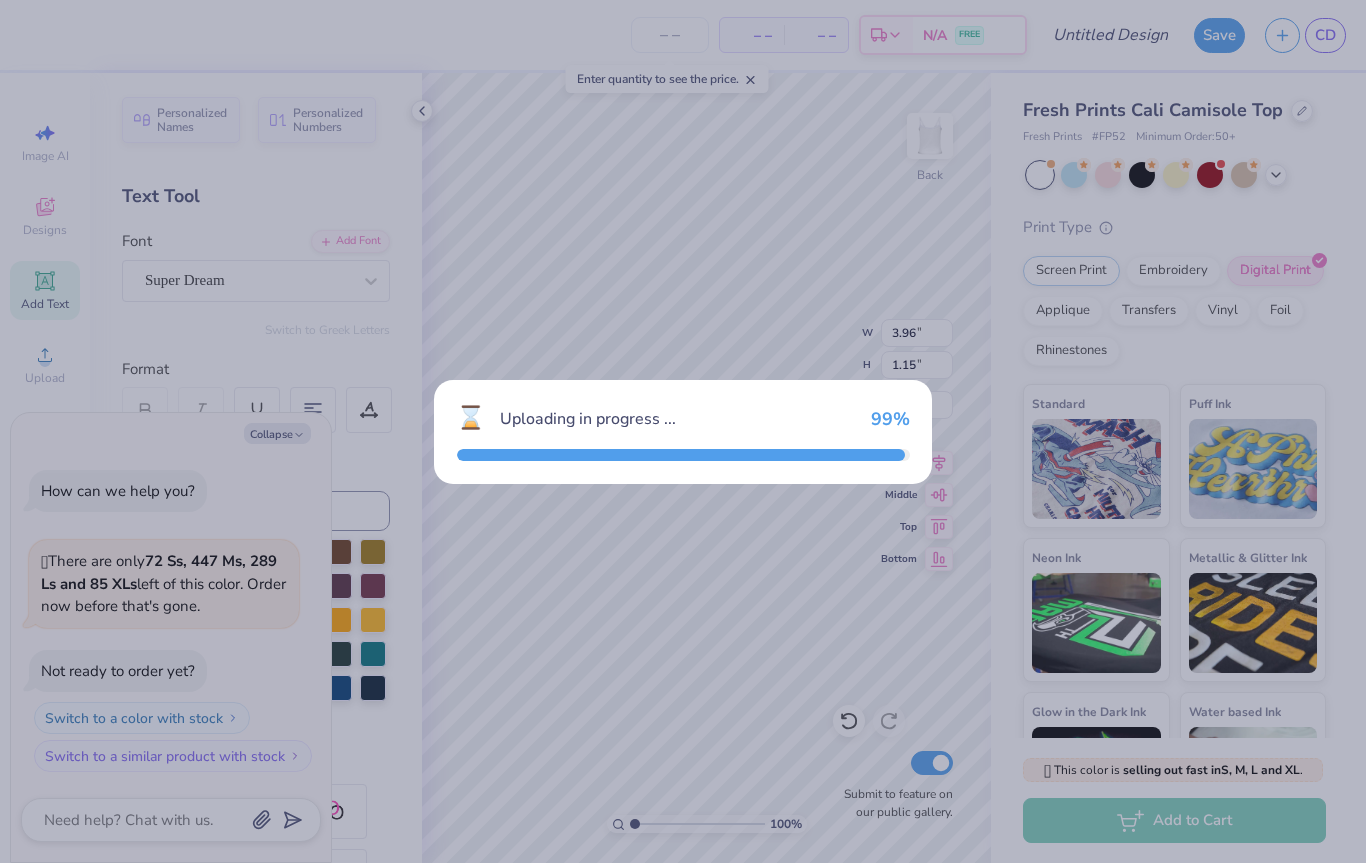 type on "x" 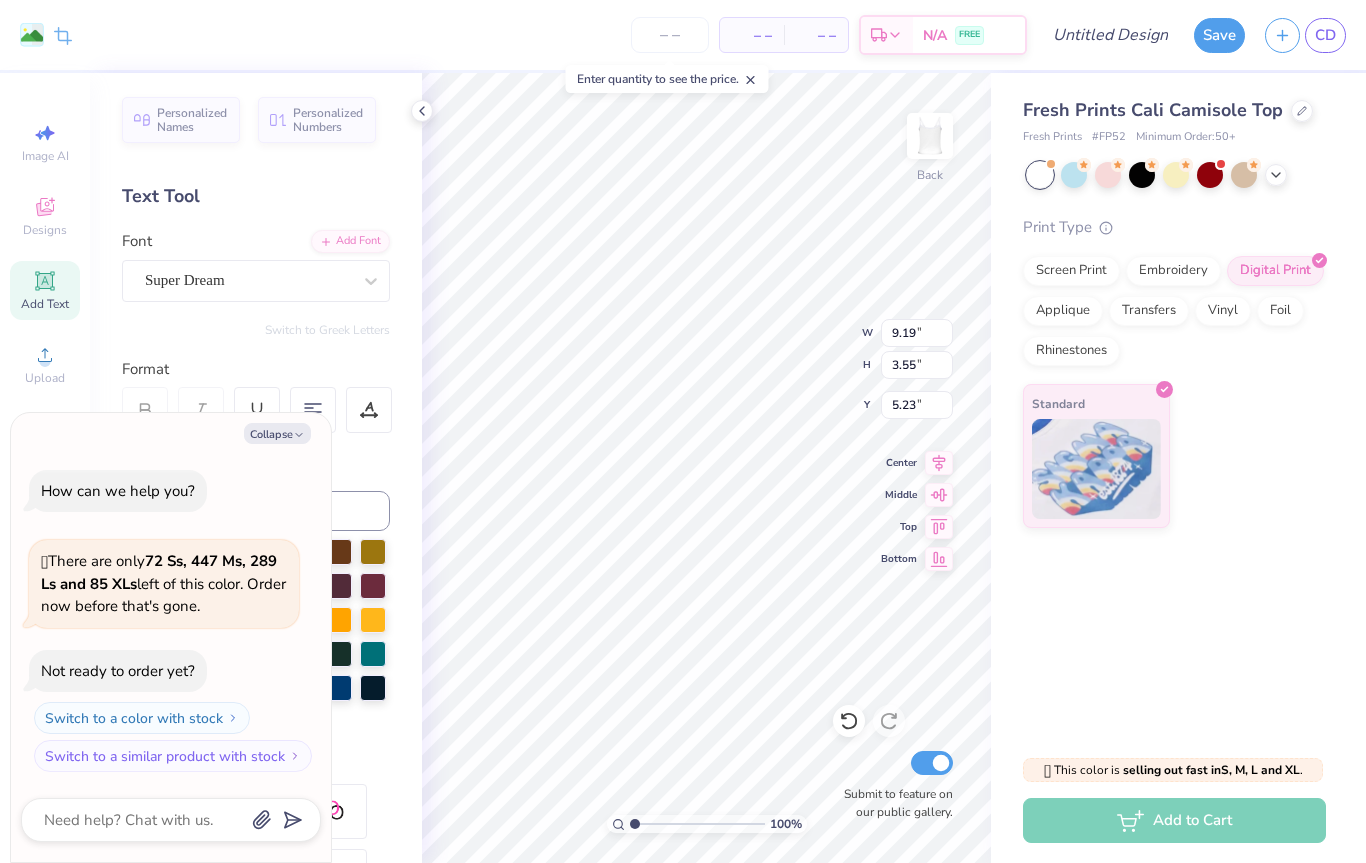 type on "x" 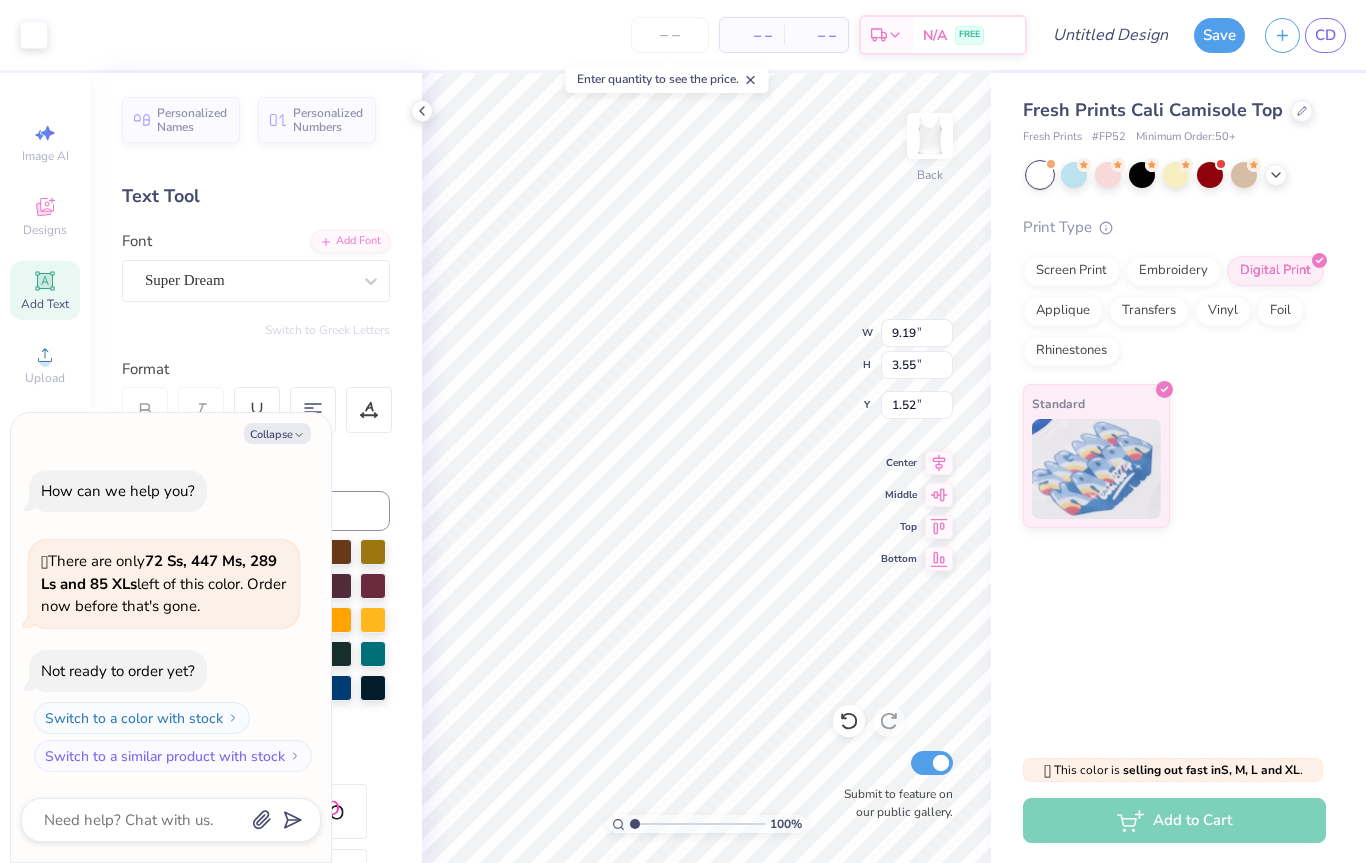 type on "x" 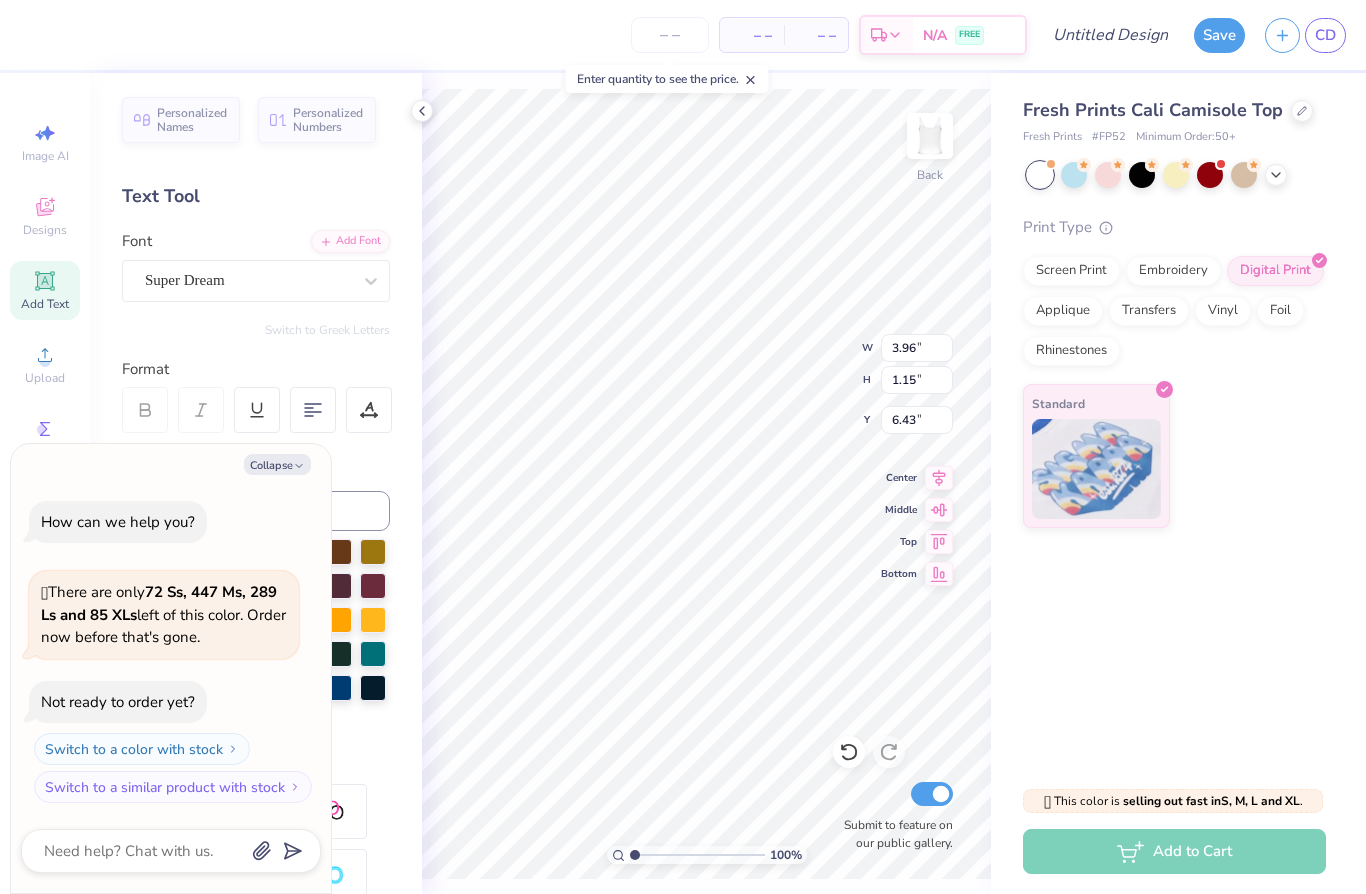 scroll, scrollTop: 1, scrollLeft: 1, axis: both 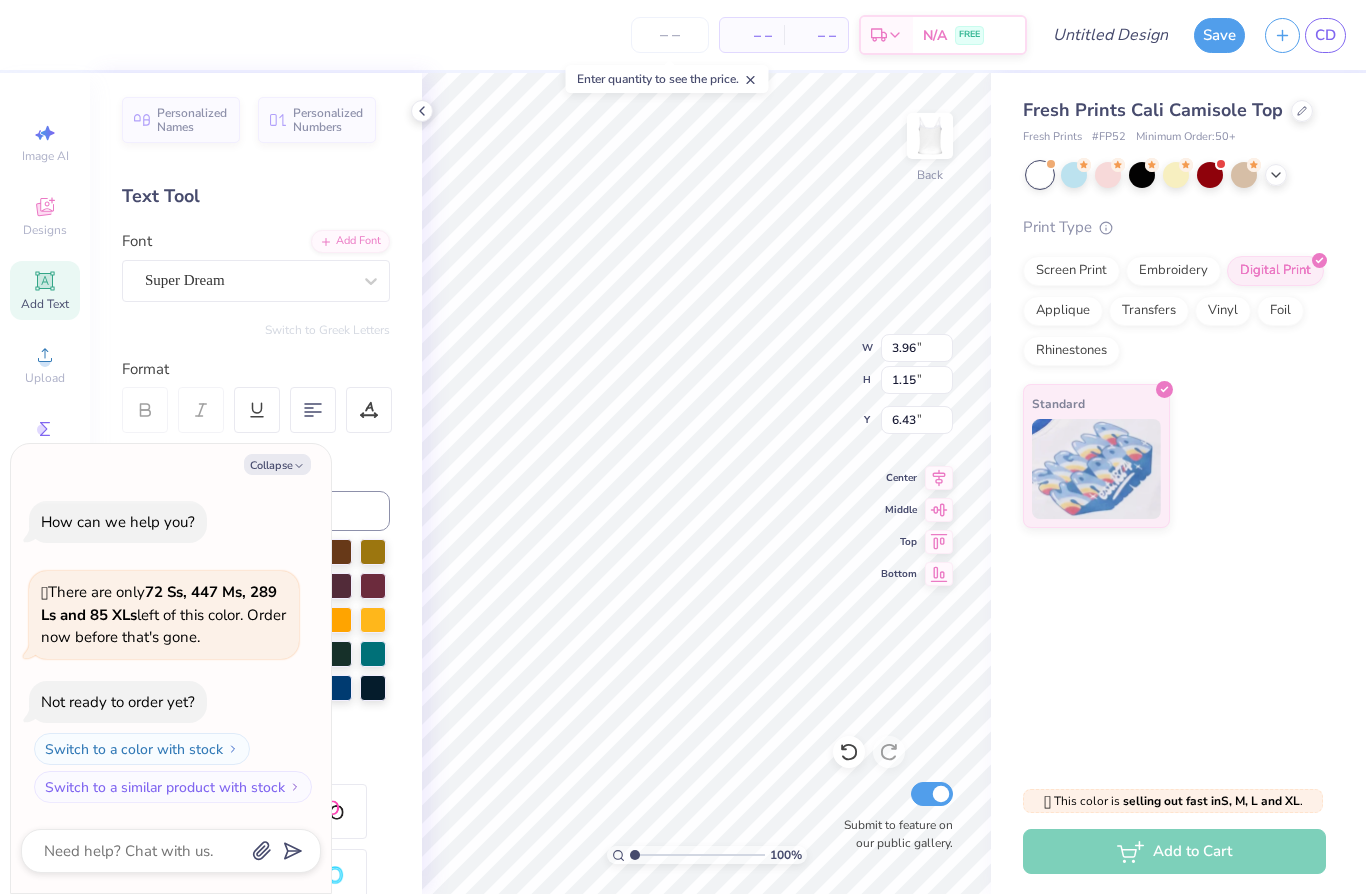 type on "TET" 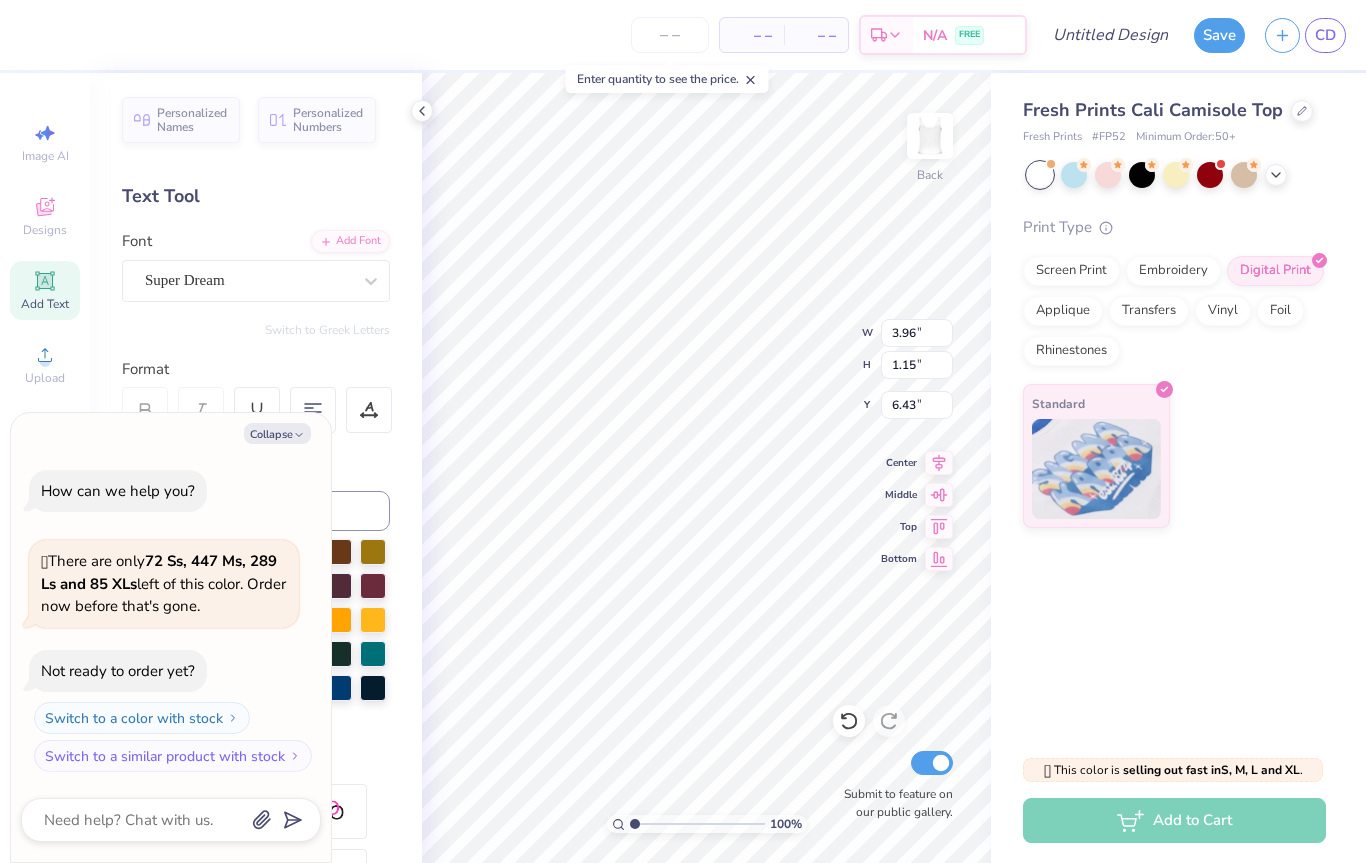 type on "x" 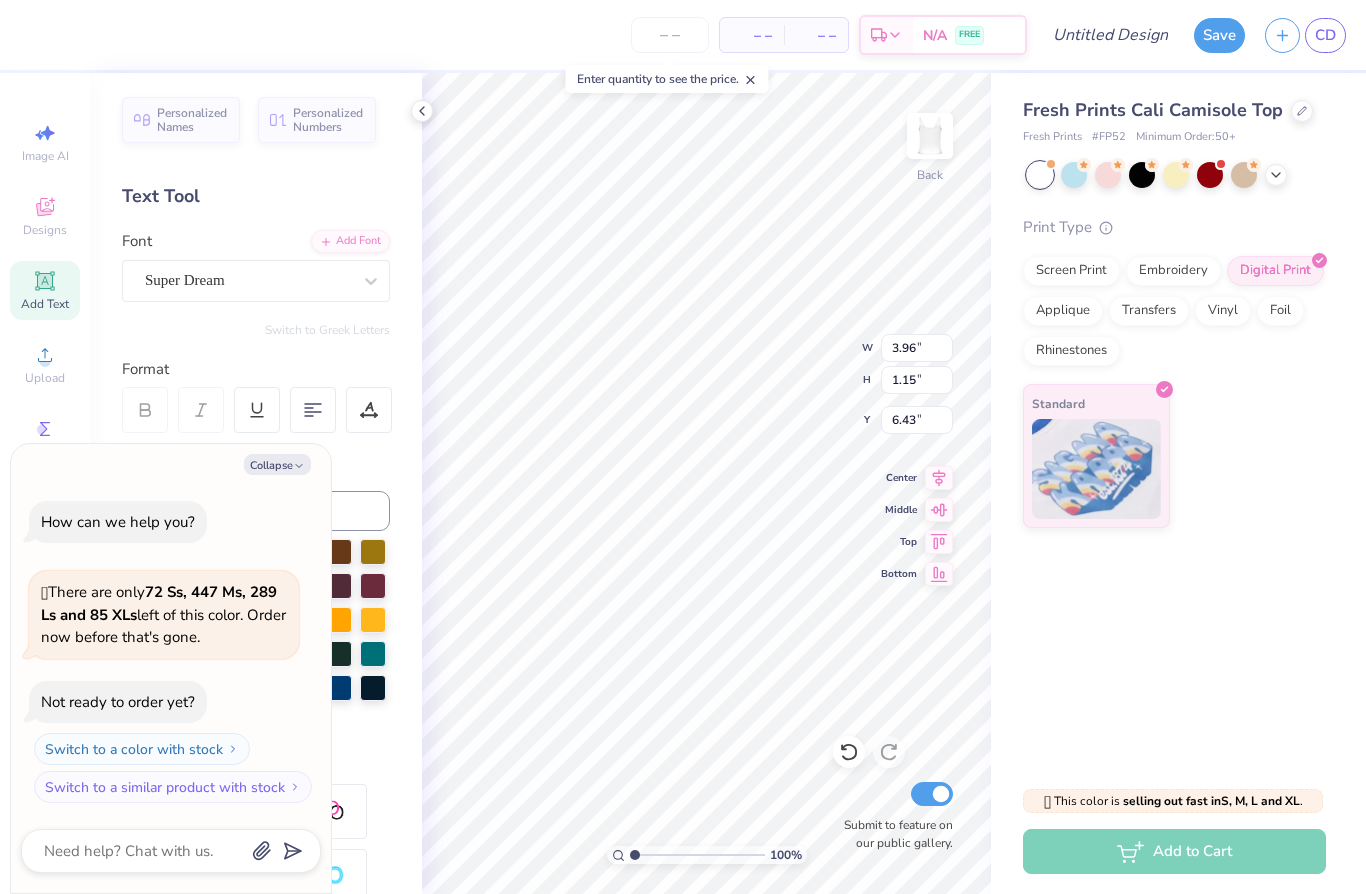 type on "T" 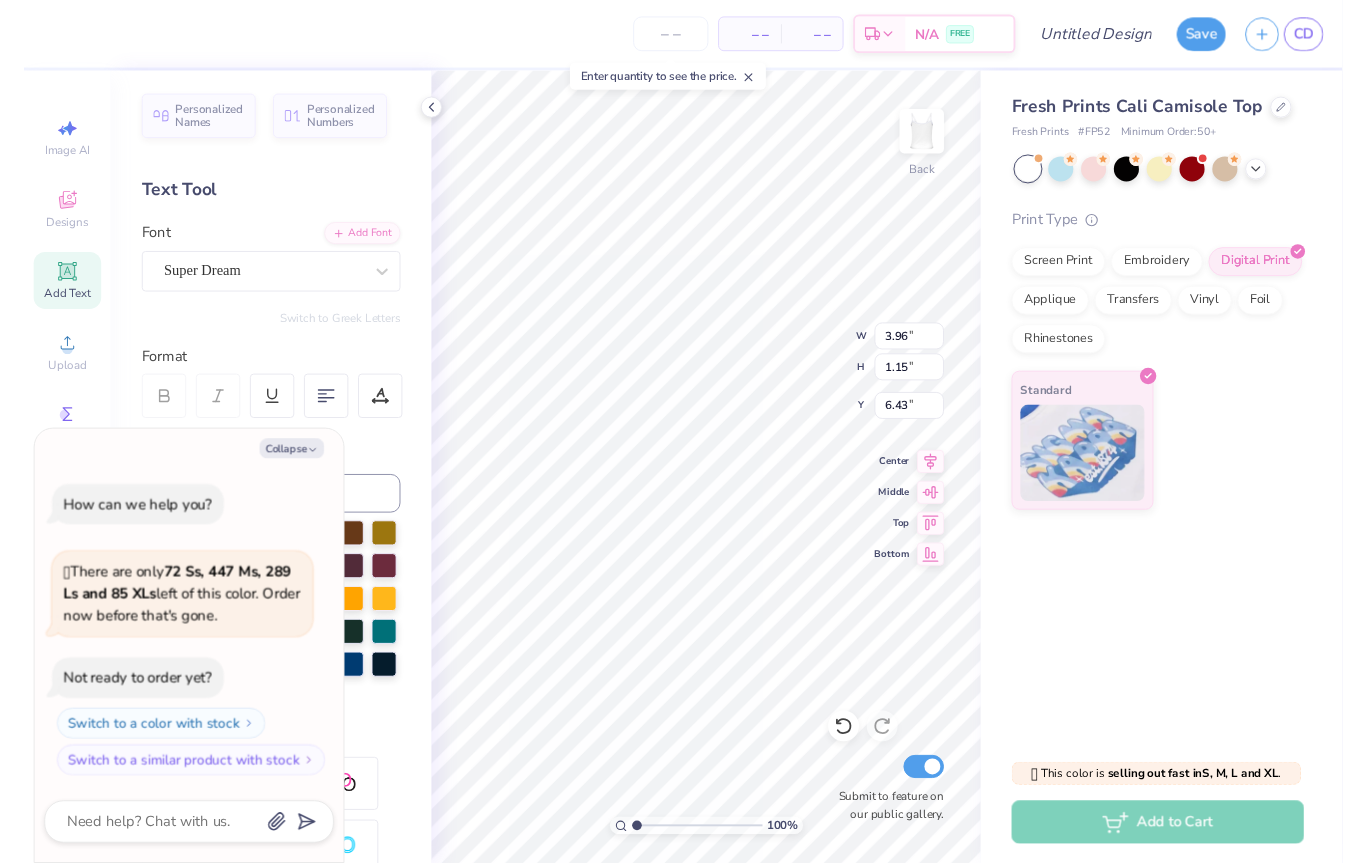 scroll, scrollTop: 1, scrollLeft: 0, axis: vertical 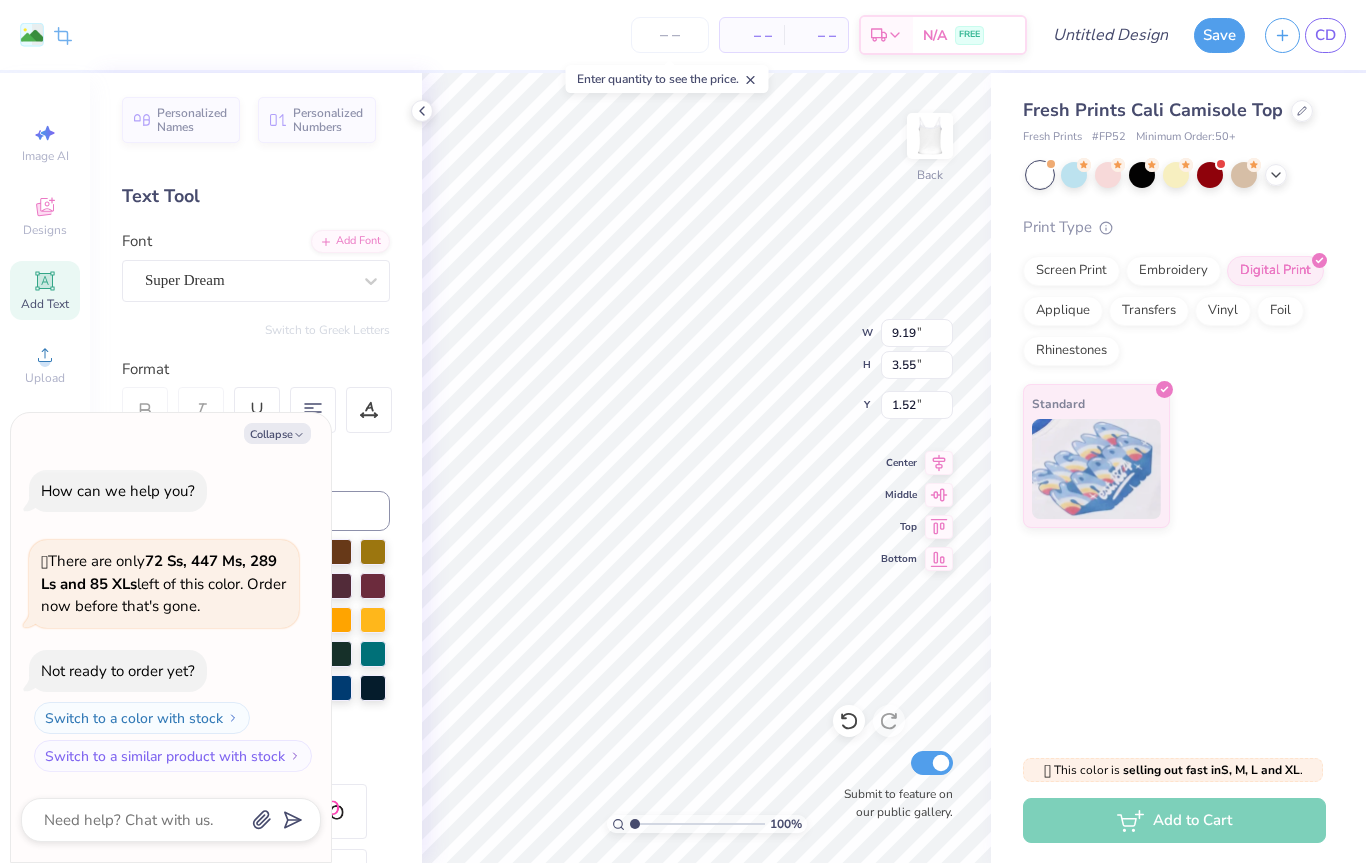 type on "x" 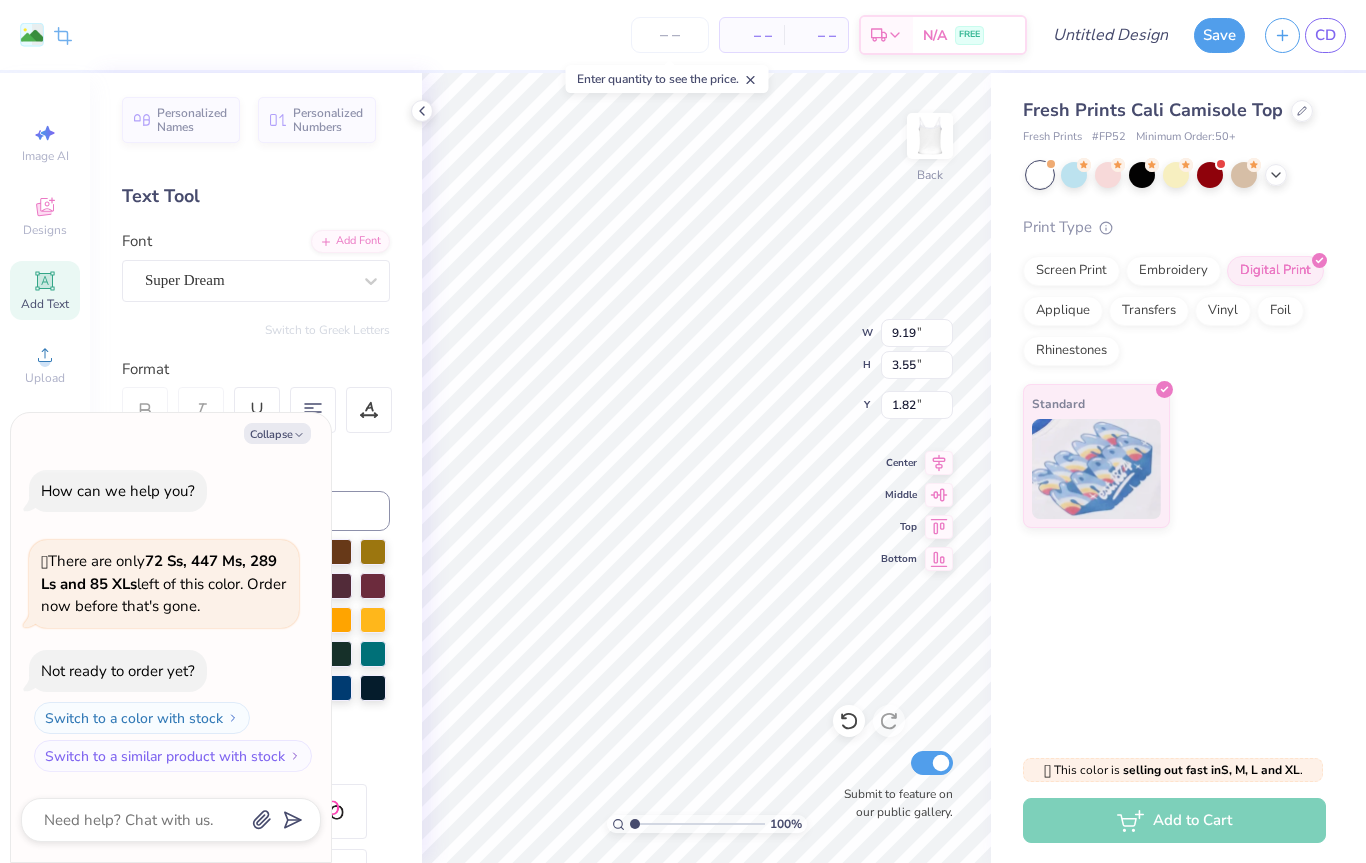 click at bounding box center [1108, 175] 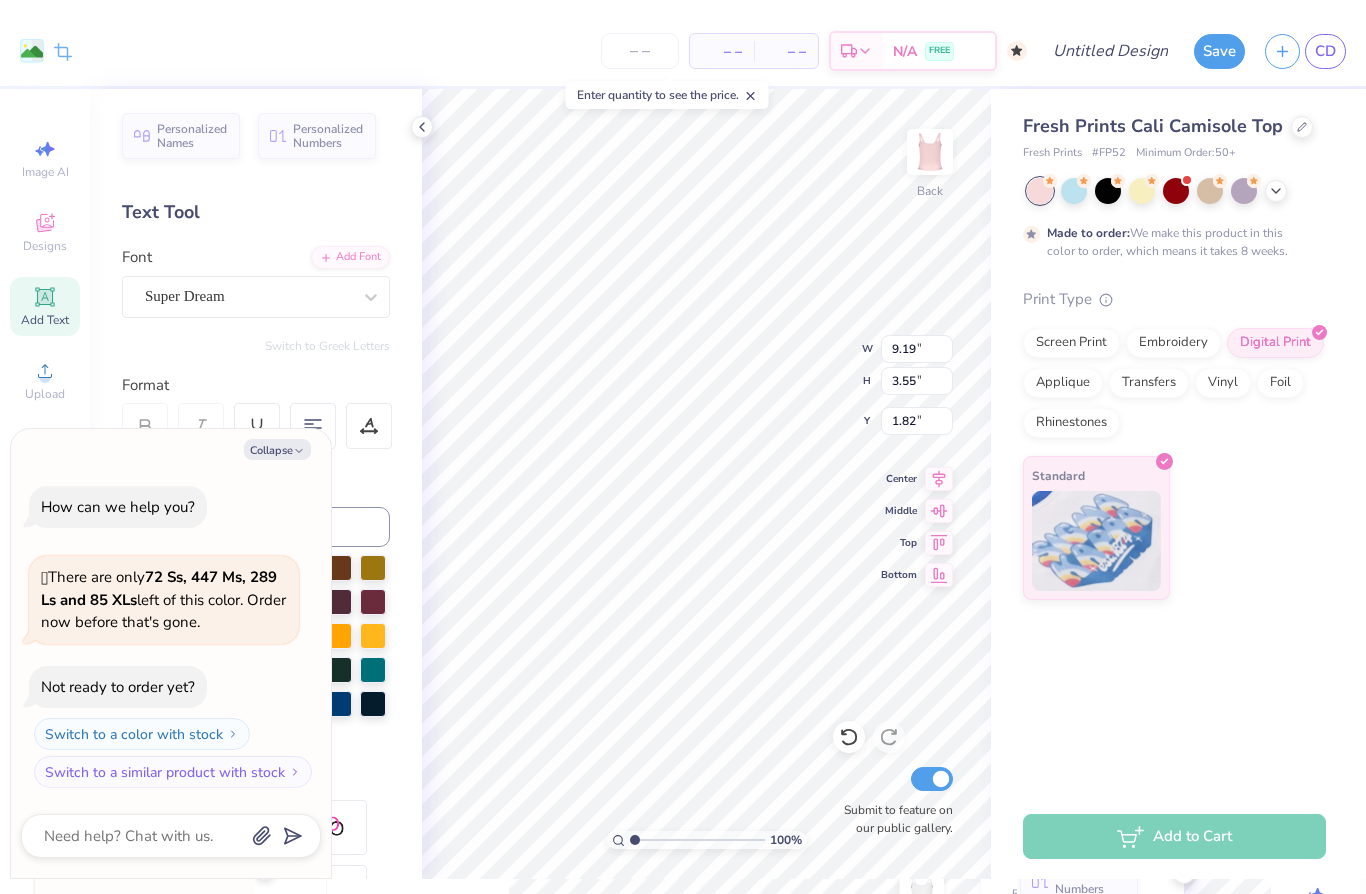 scroll, scrollTop: 12, scrollLeft: 0, axis: vertical 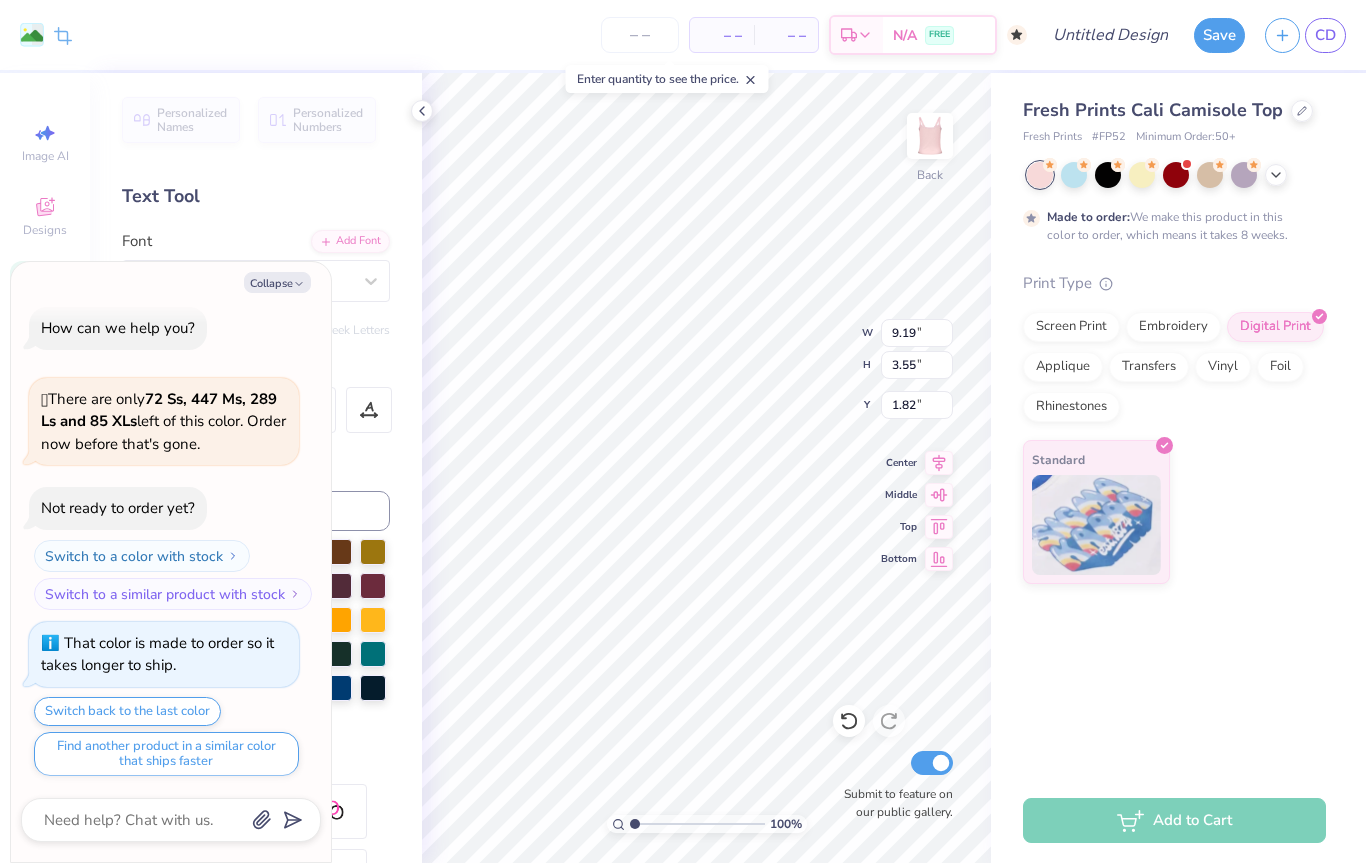 type on "x" 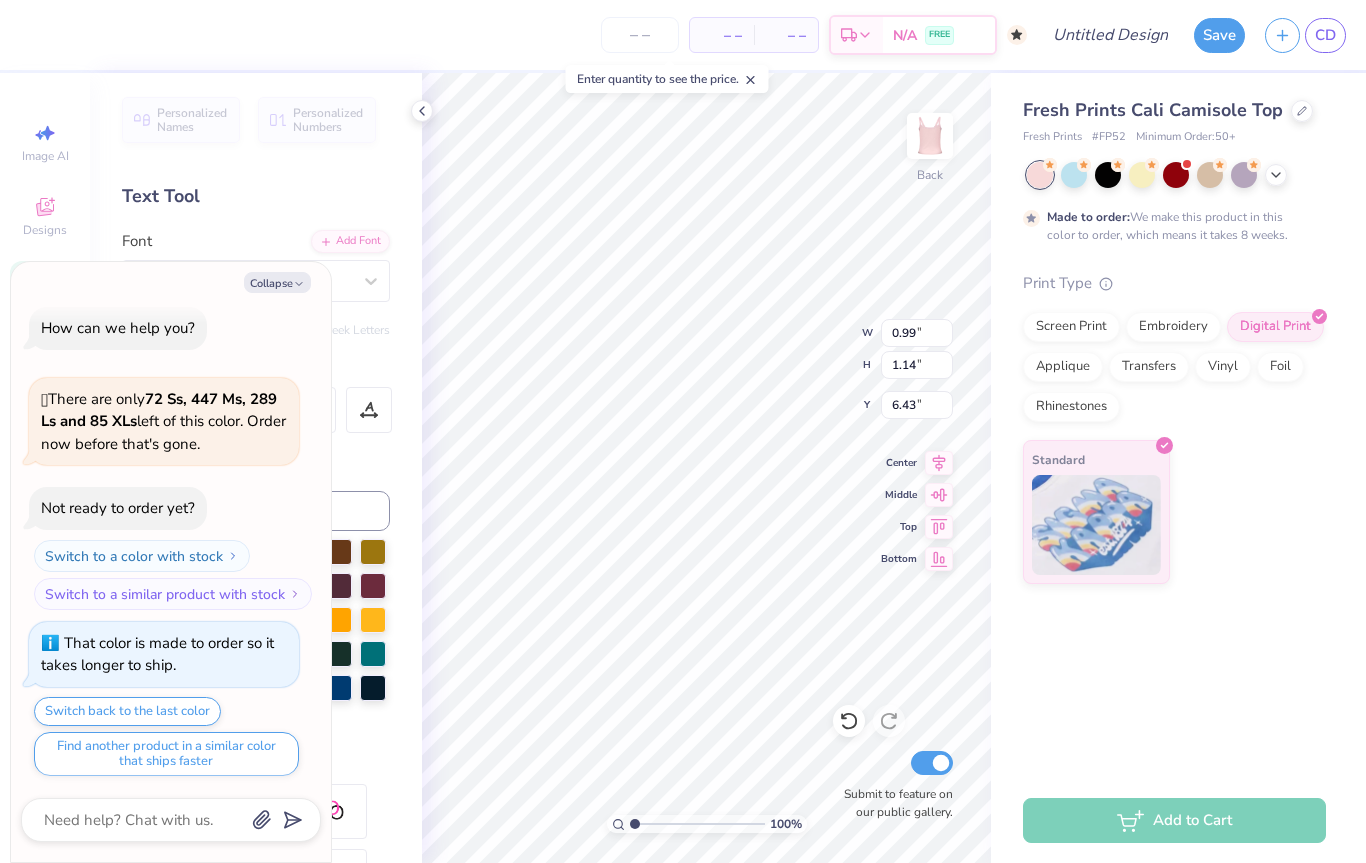 type on "x" 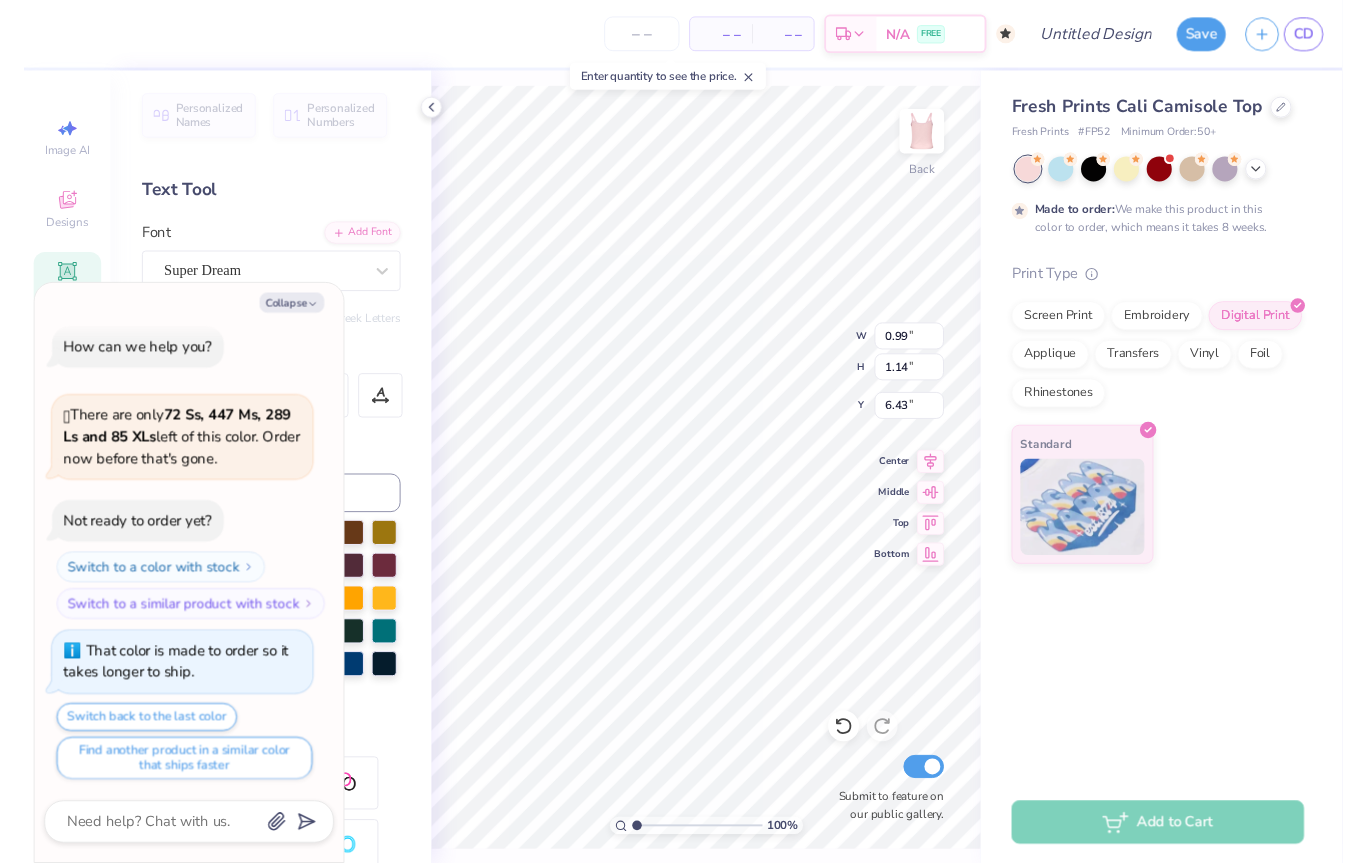 scroll, scrollTop: 1, scrollLeft: 0, axis: vertical 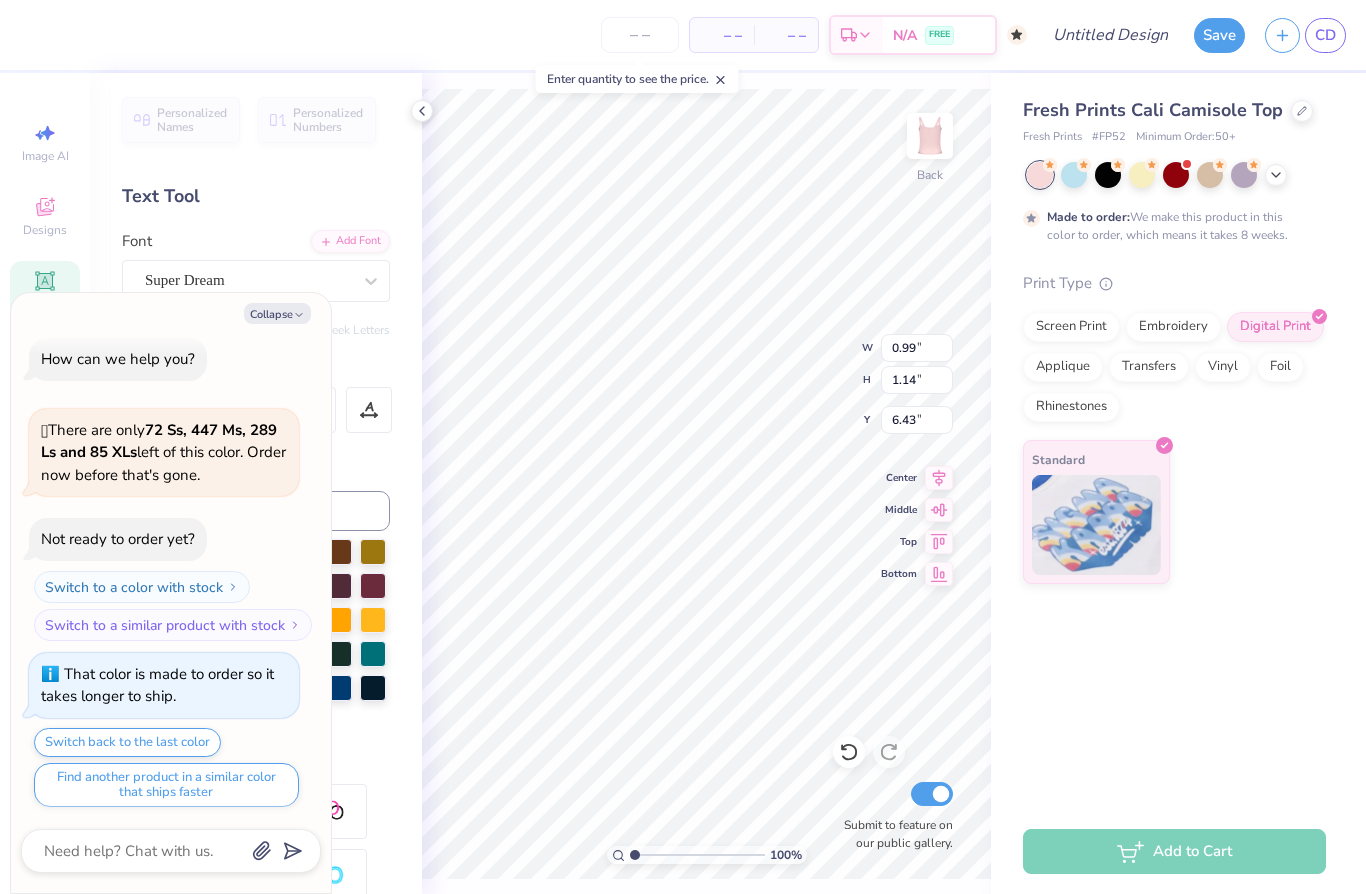 type 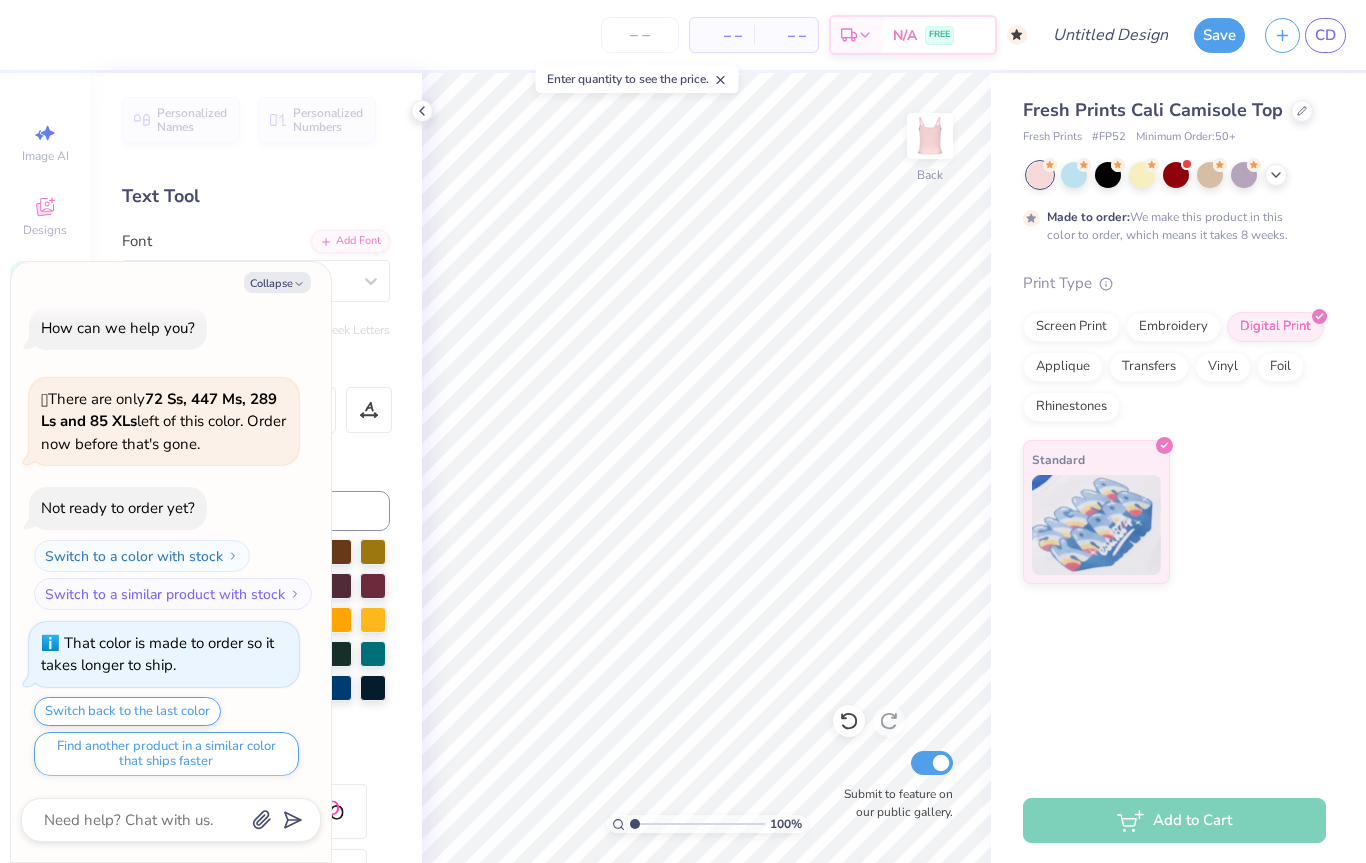 click at bounding box center (1244, 175) 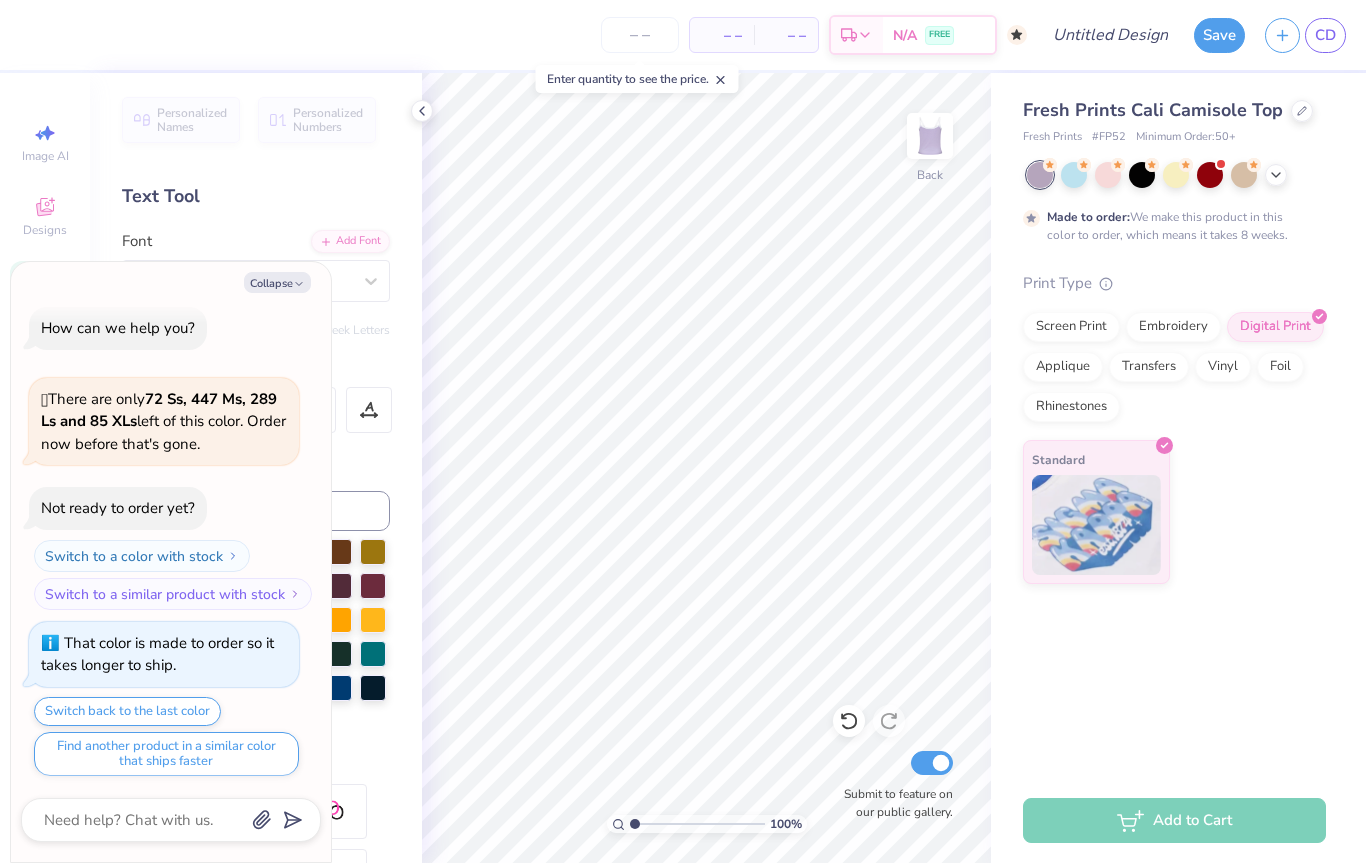 click at bounding box center (1074, 175) 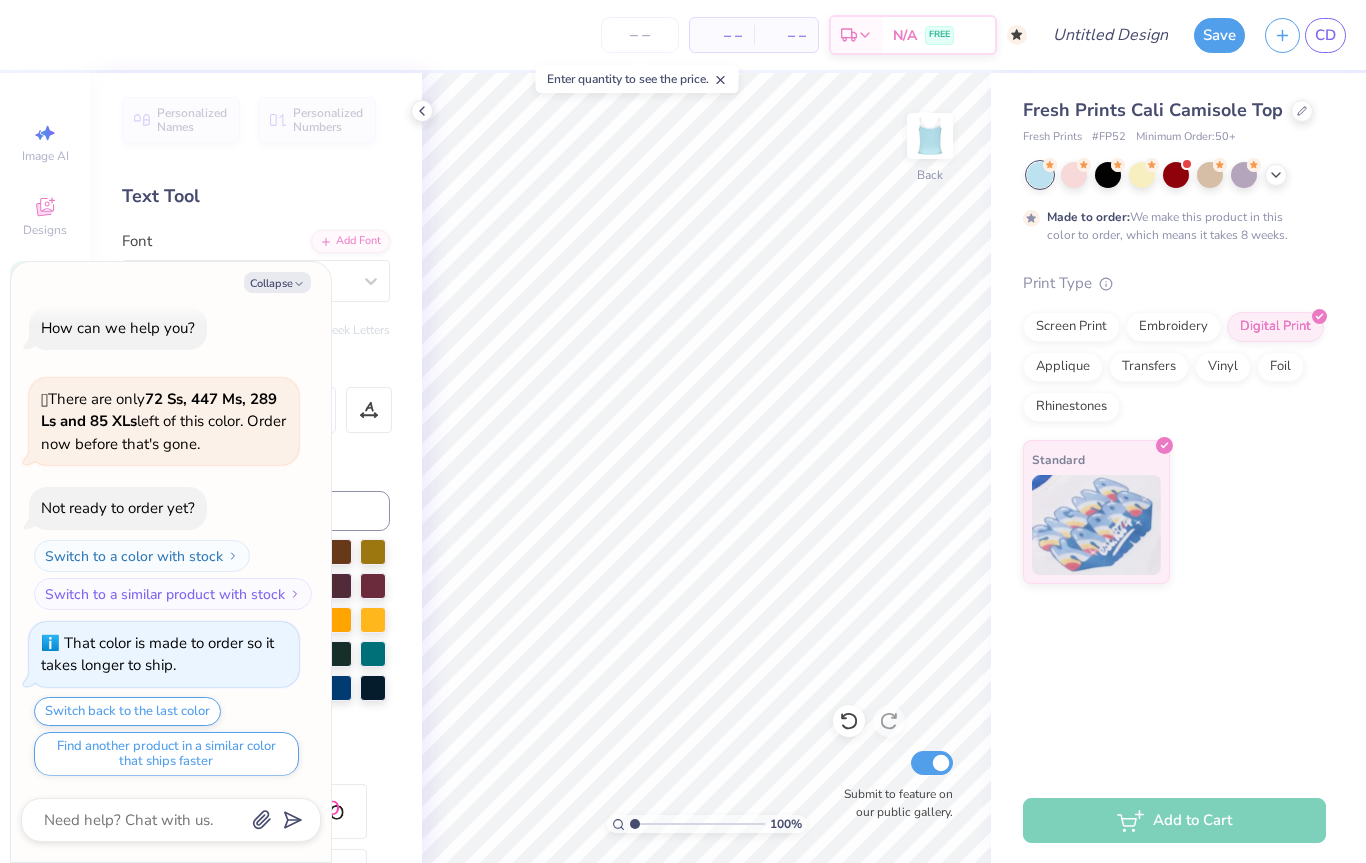 click at bounding box center (1244, 175) 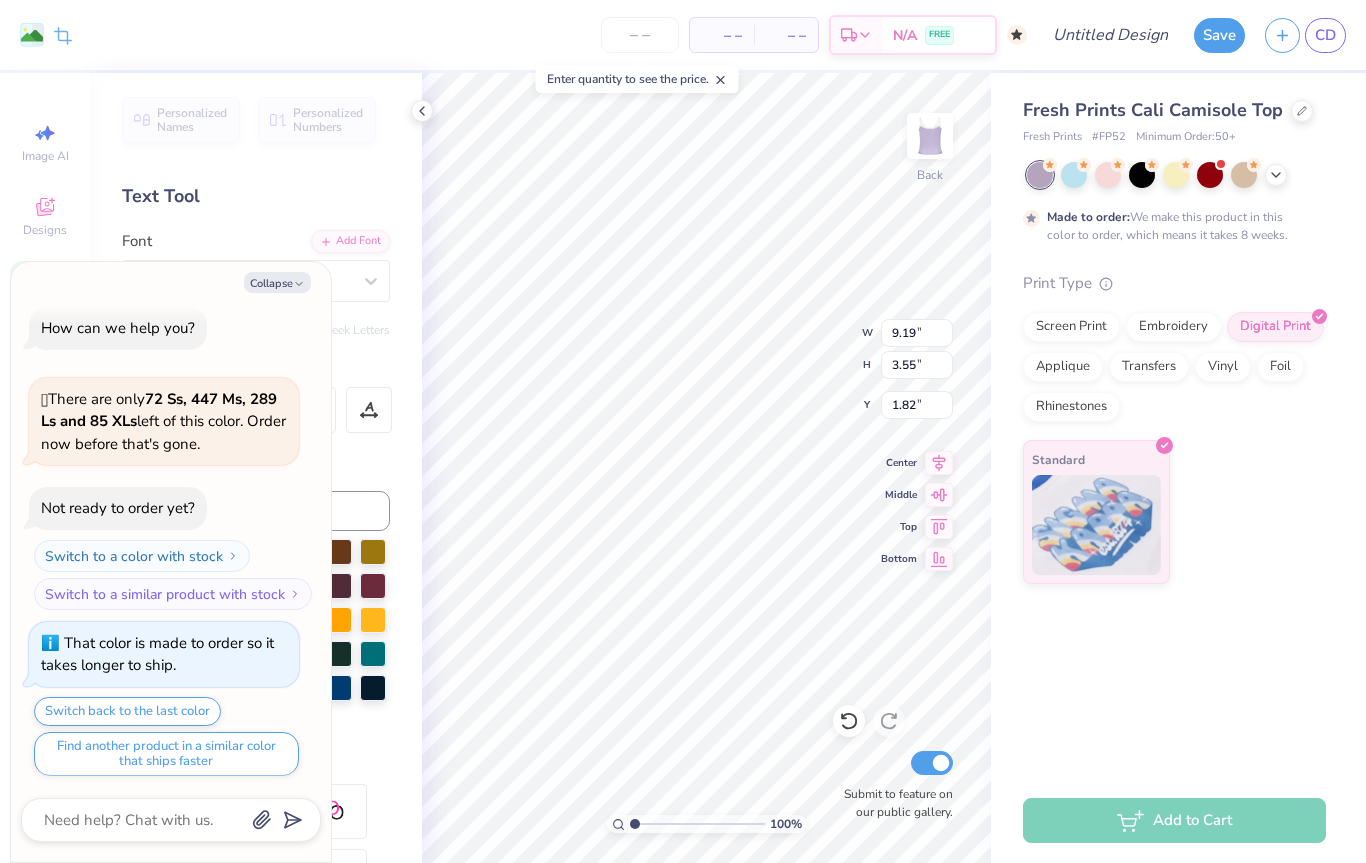 type on "x" 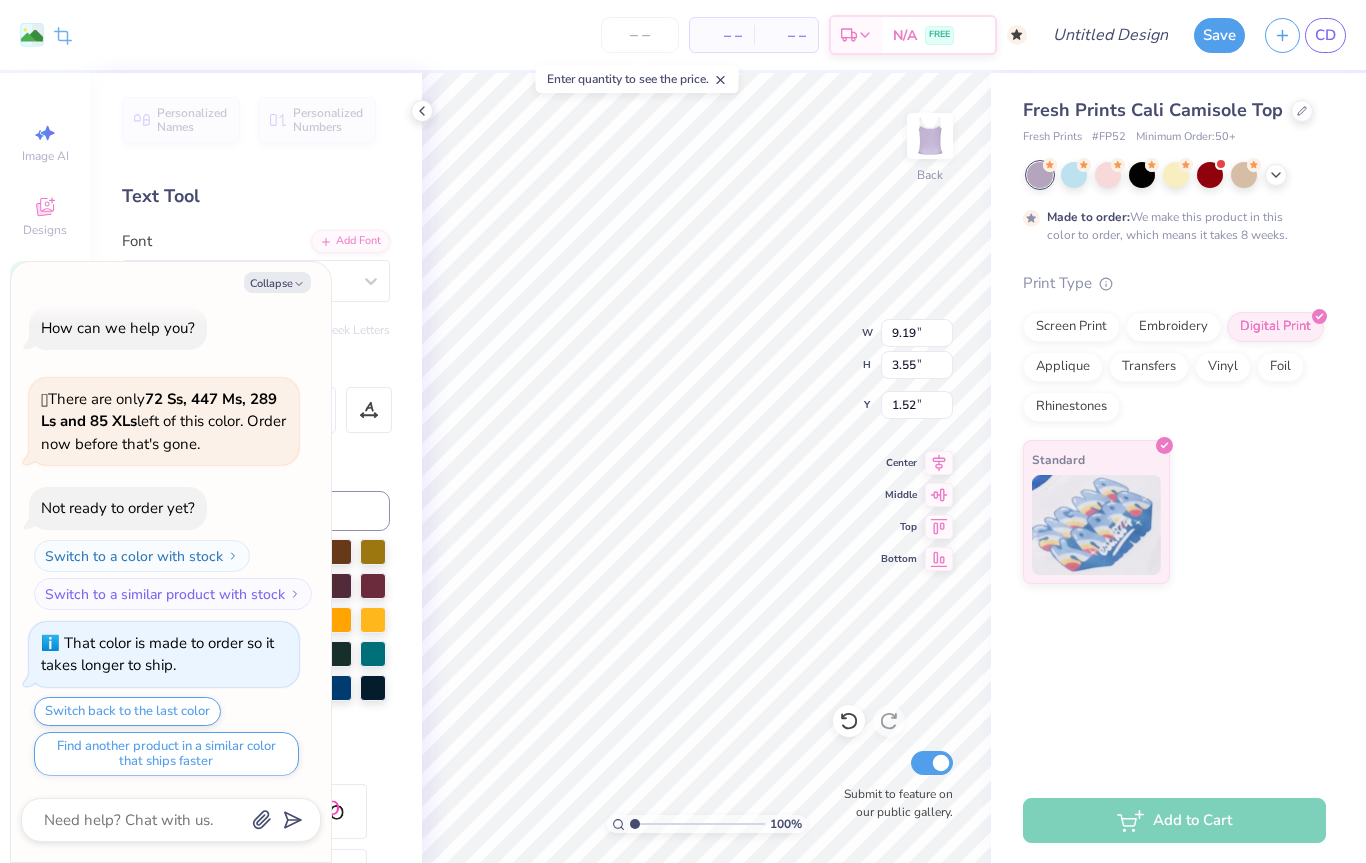 click on "Screen Print" at bounding box center (1071, 327) 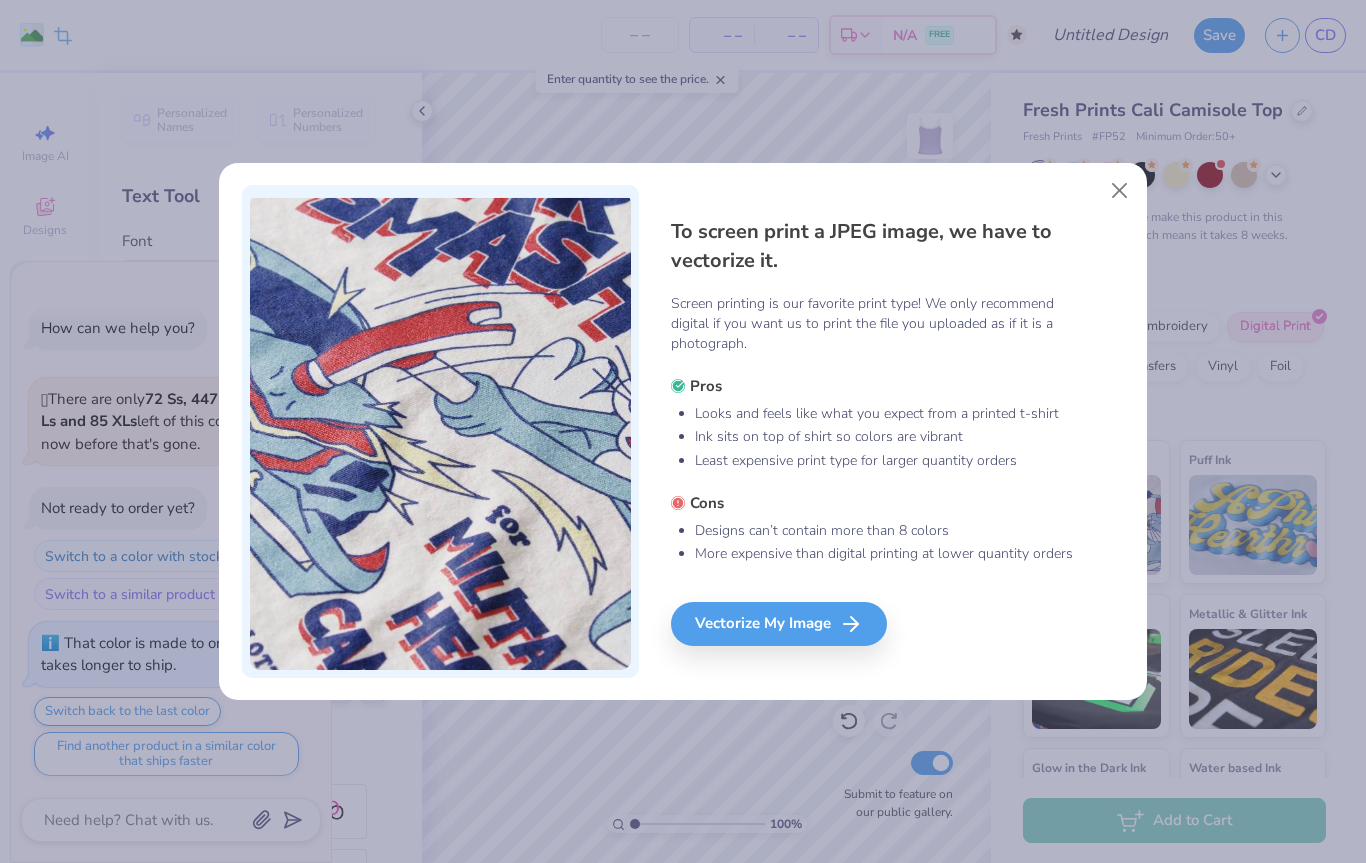 click at bounding box center [1120, 190] 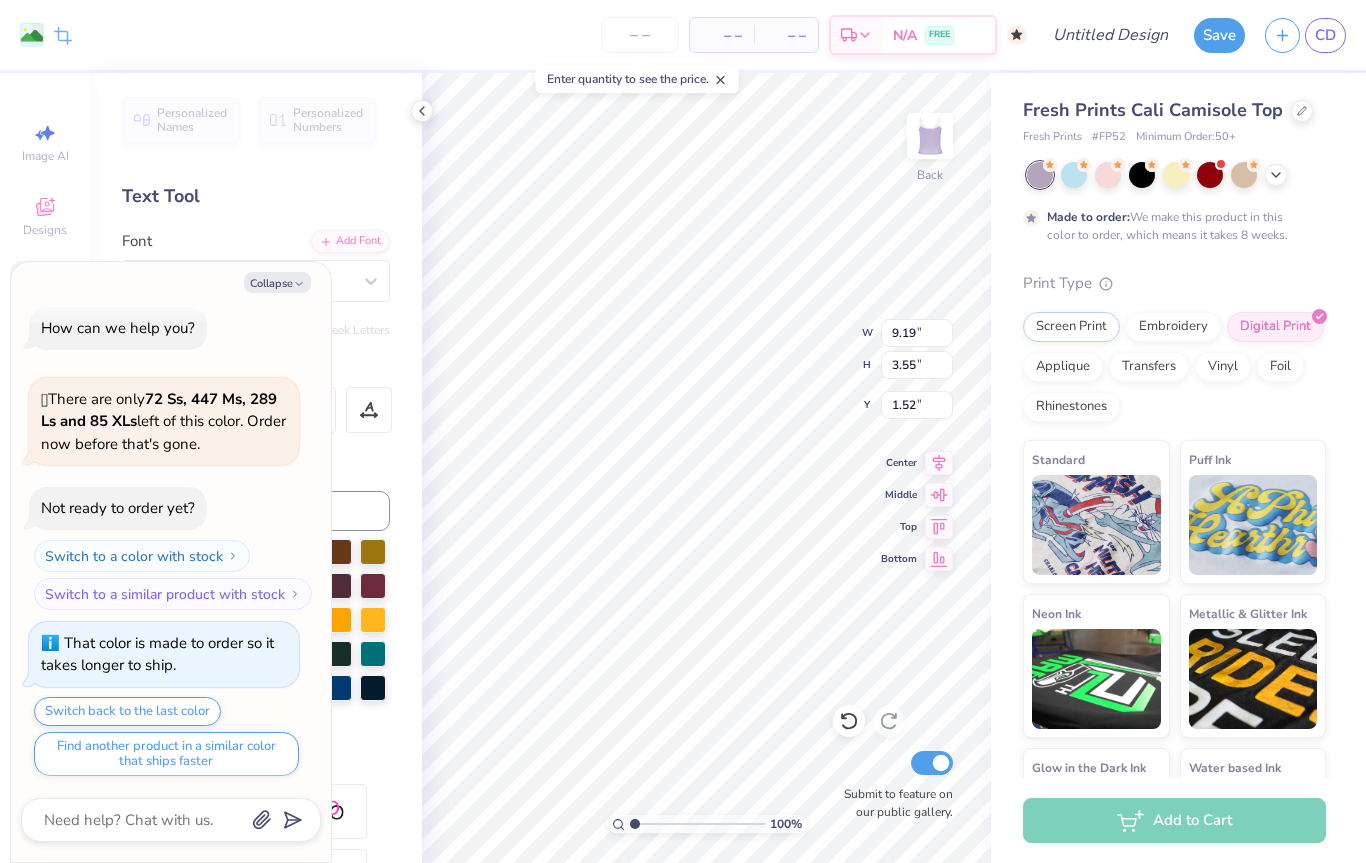 click on "Collapse" at bounding box center [277, 282] 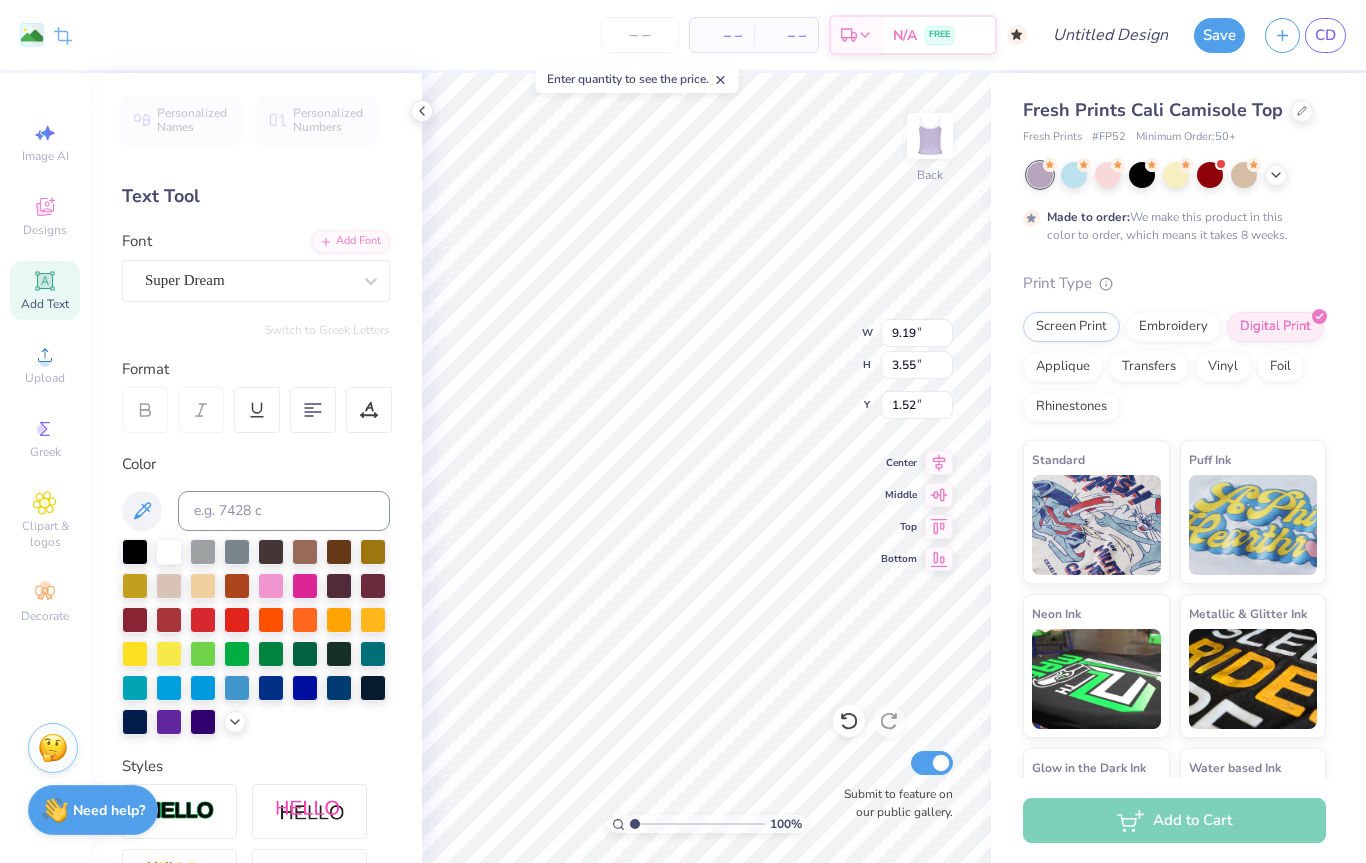 click at bounding box center (1108, 175) 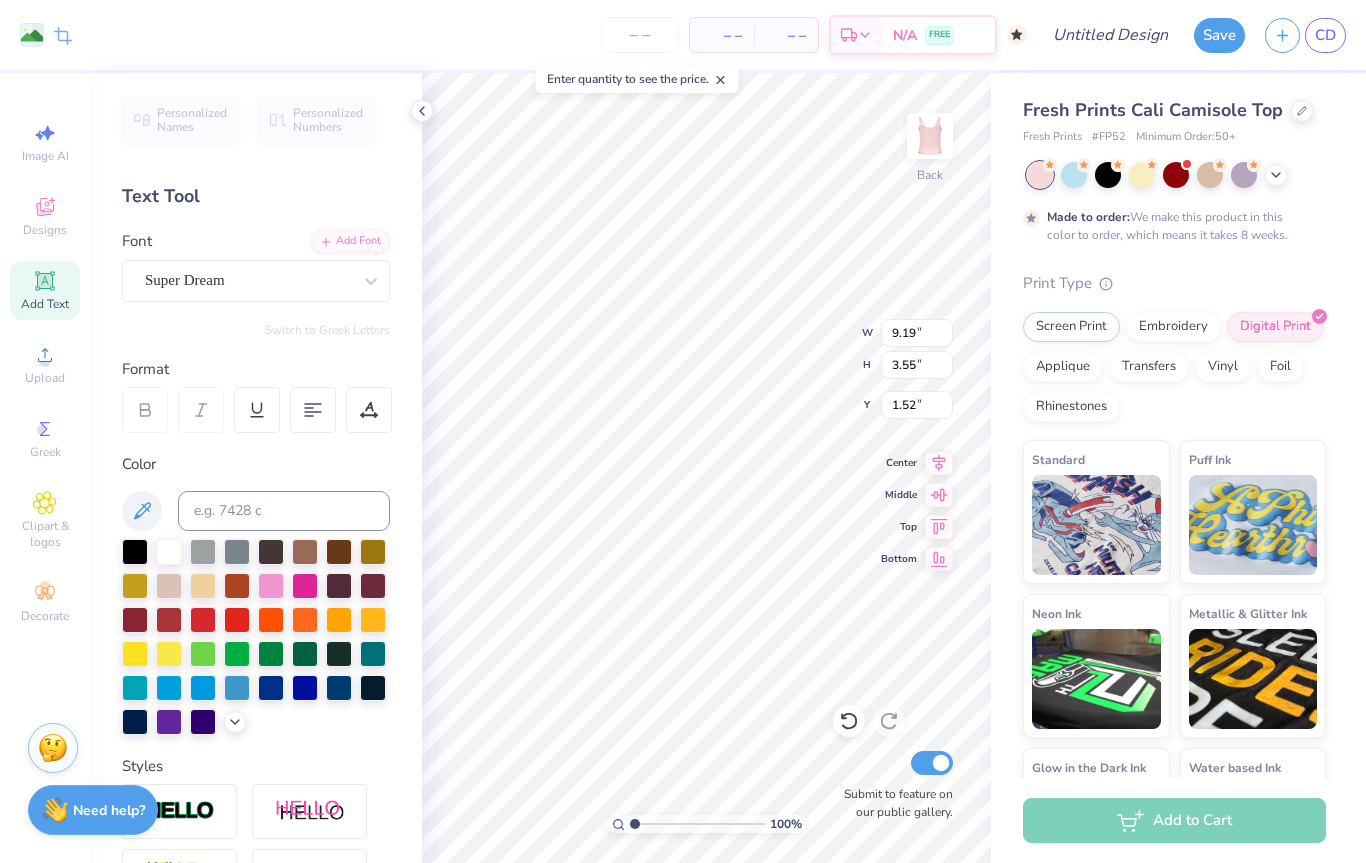 click at bounding box center (1210, 175) 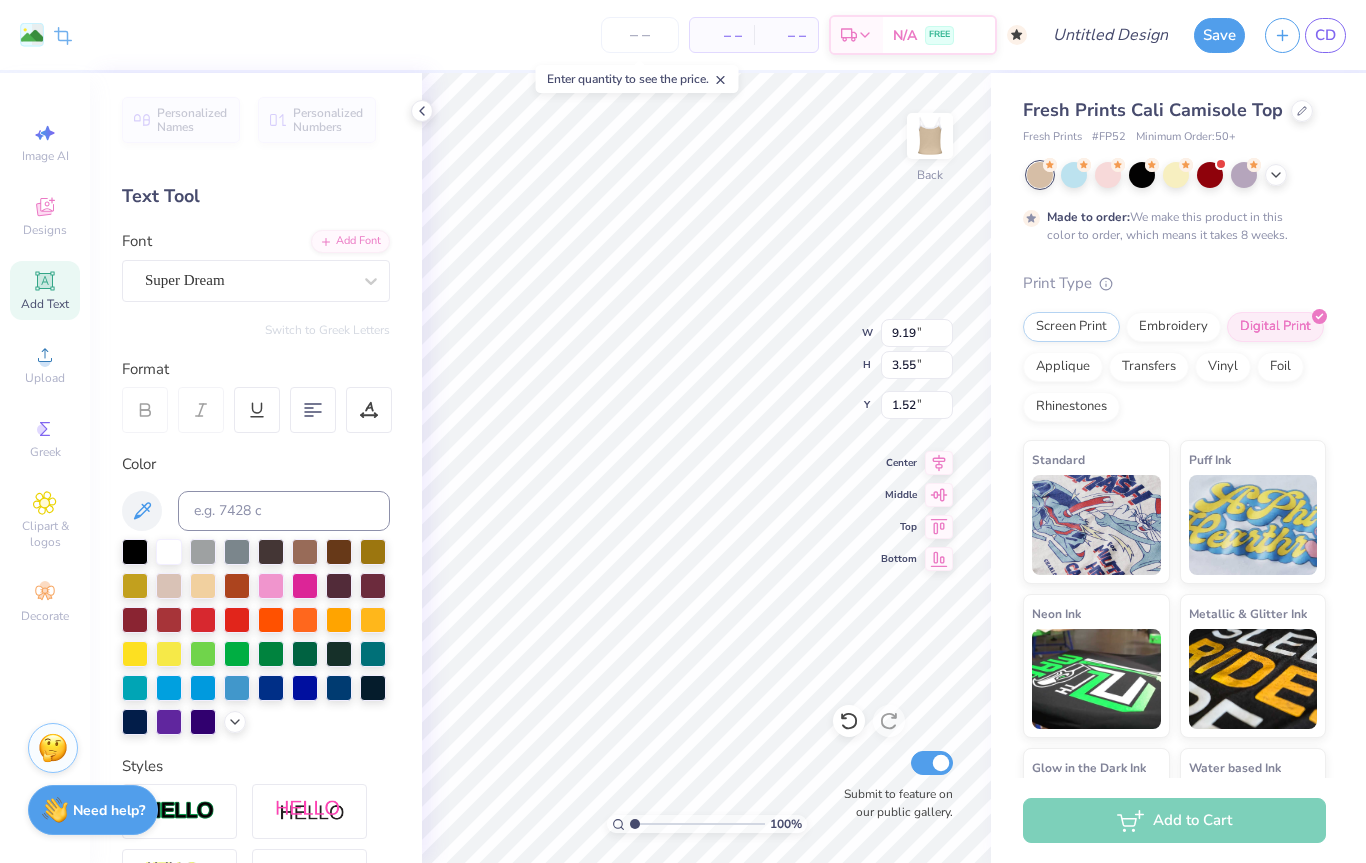 click at bounding box center (1142, 175) 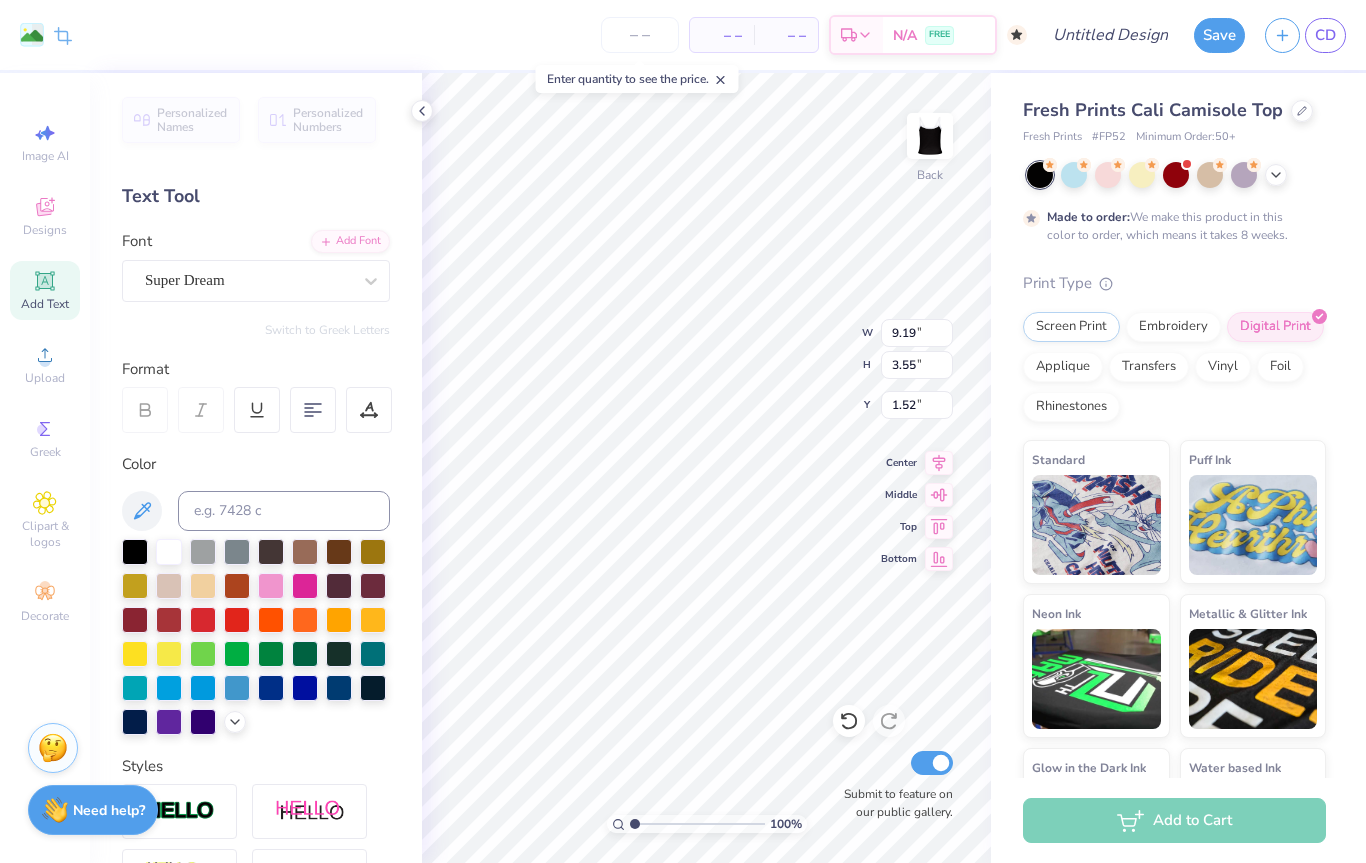 click at bounding box center [1176, 175] 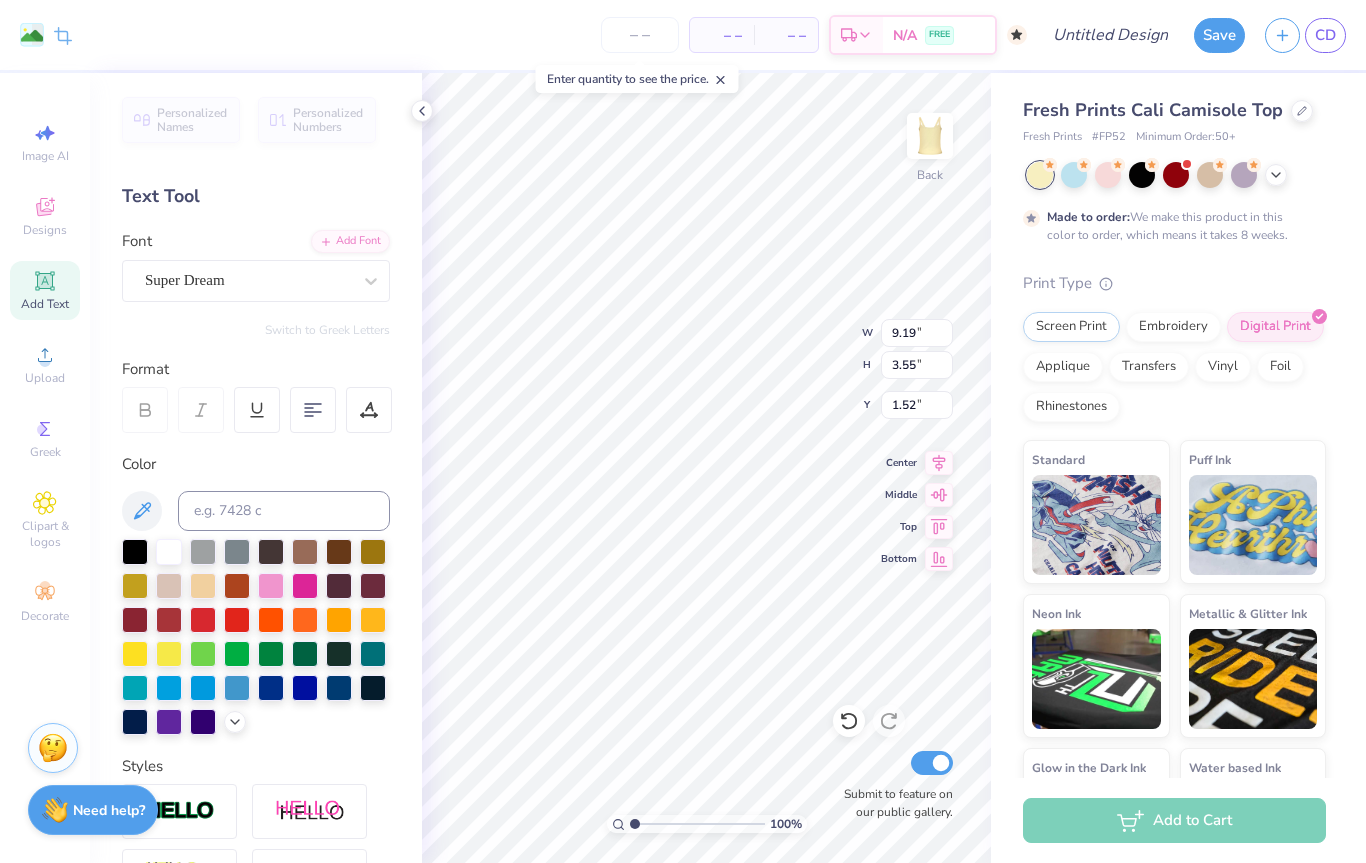 type on "9.18" 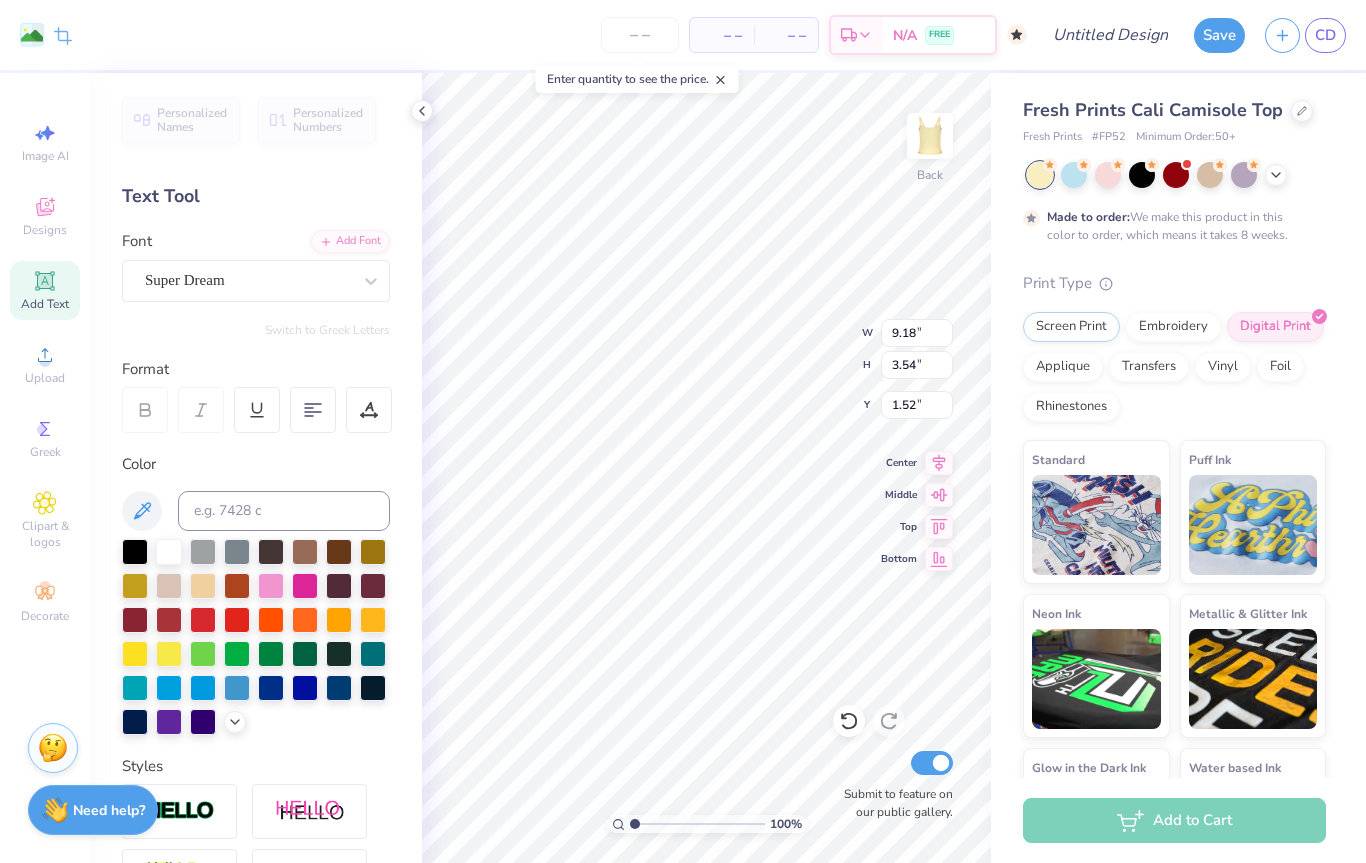 click at bounding box center [1276, 175] 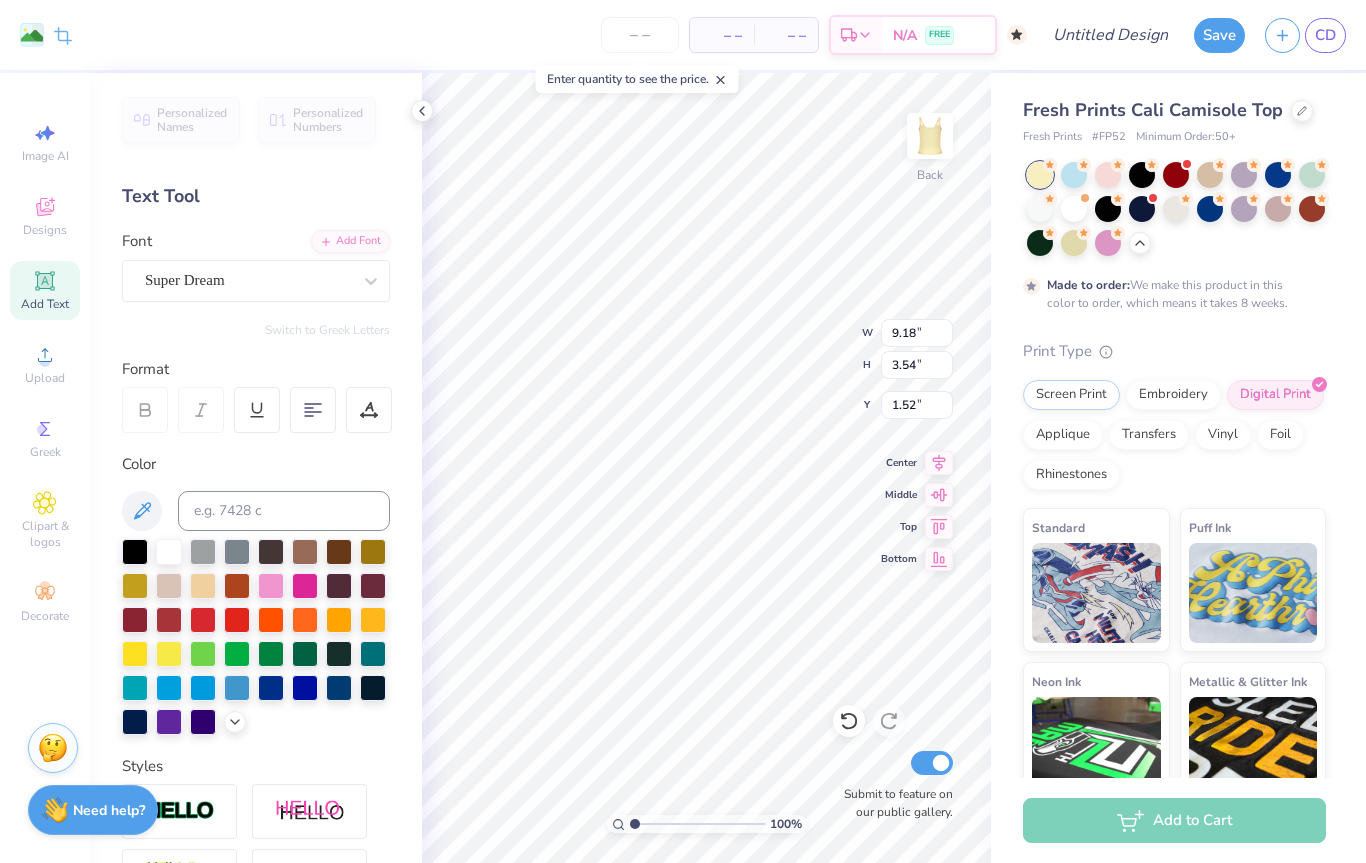 click at bounding box center (1108, 243) 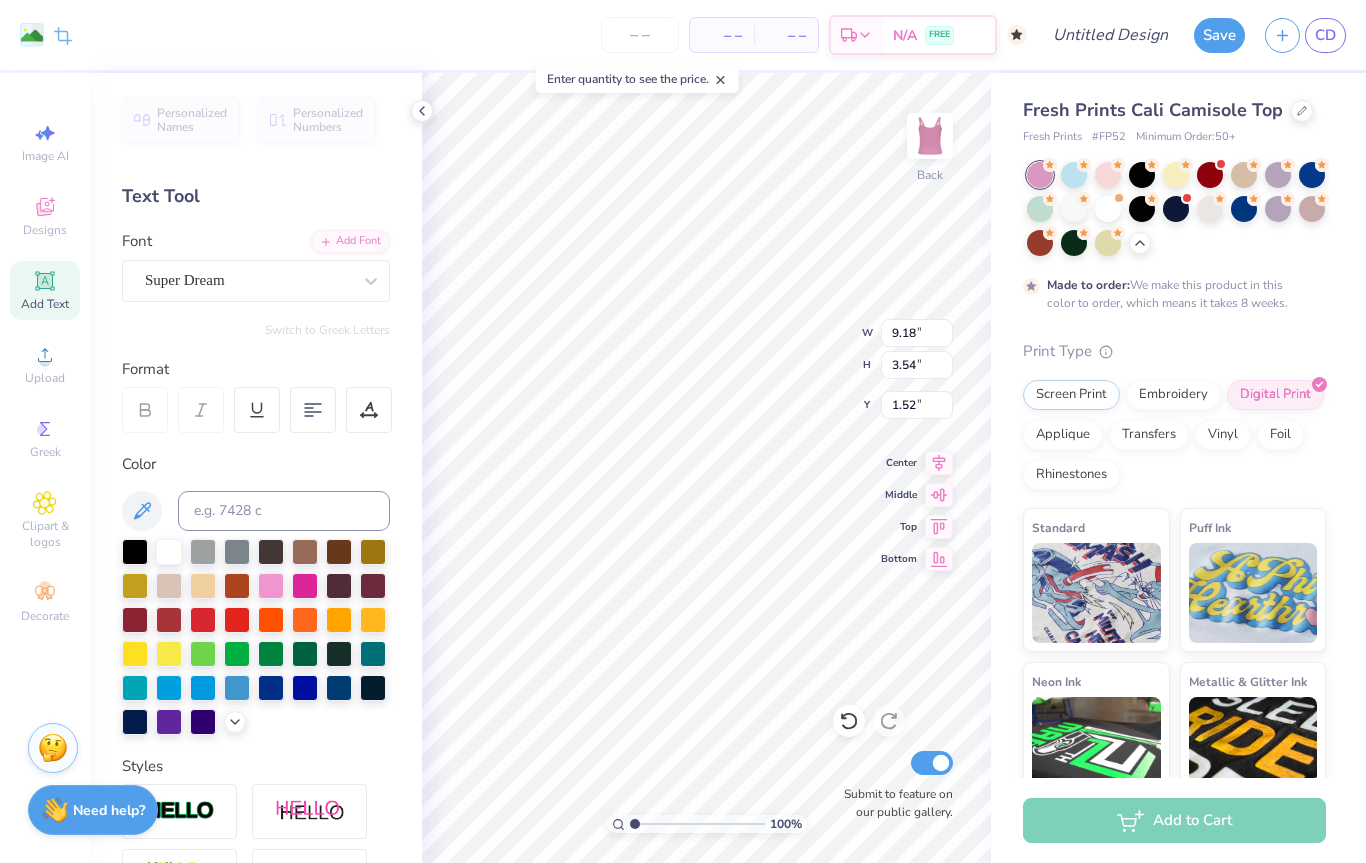 click at bounding box center [1278, 209] 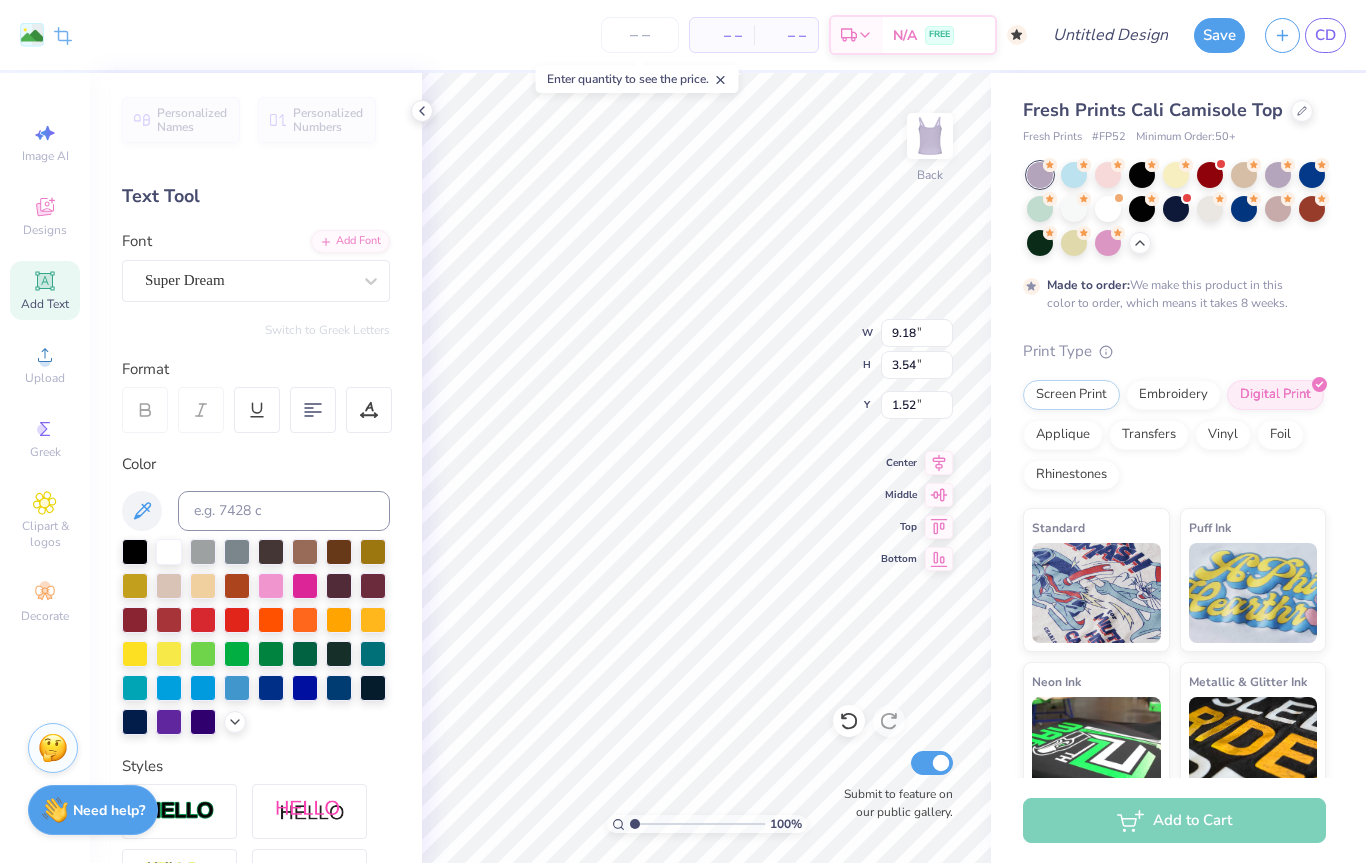 click at bounding box center (1040, 243) 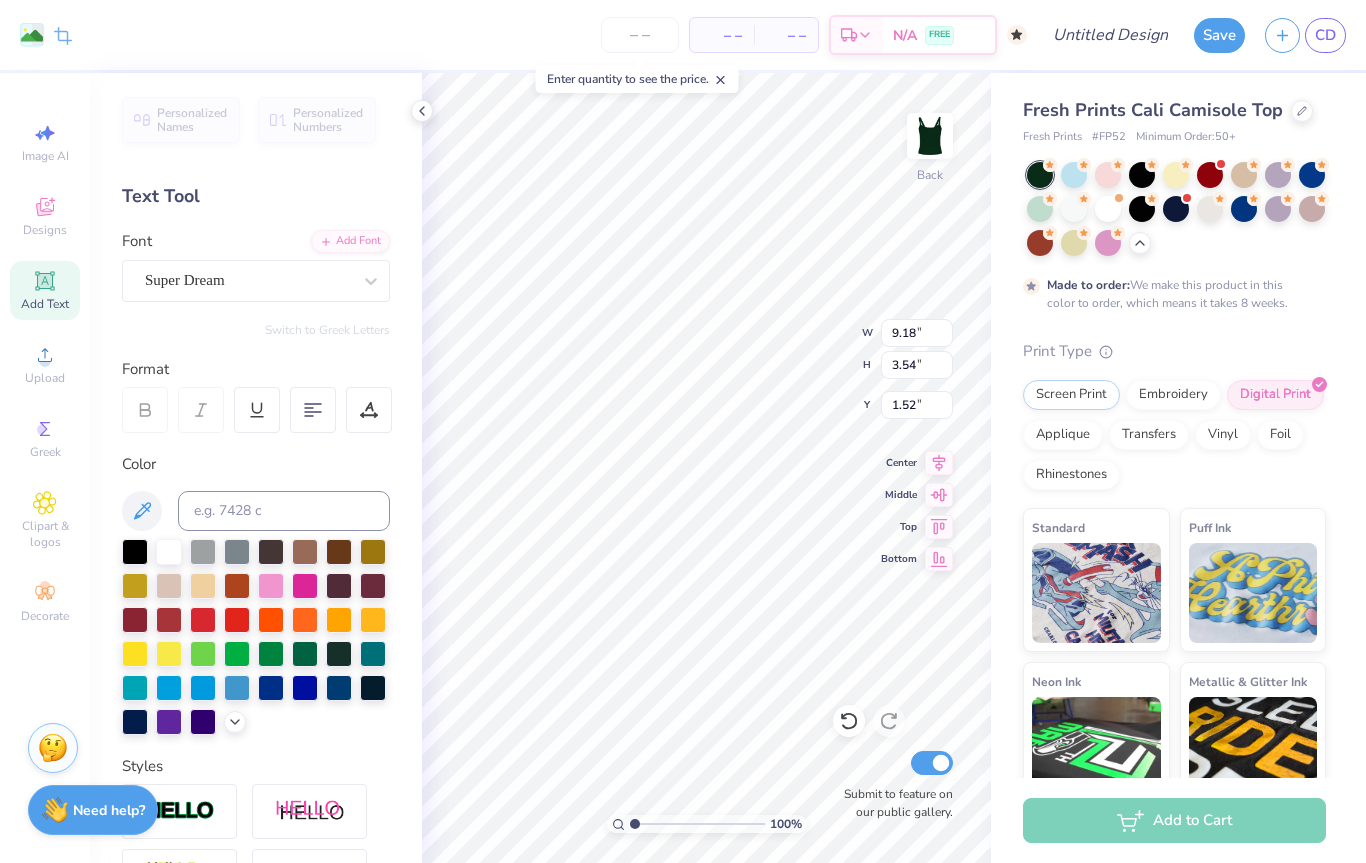 click at bounding box center [1108, 209] 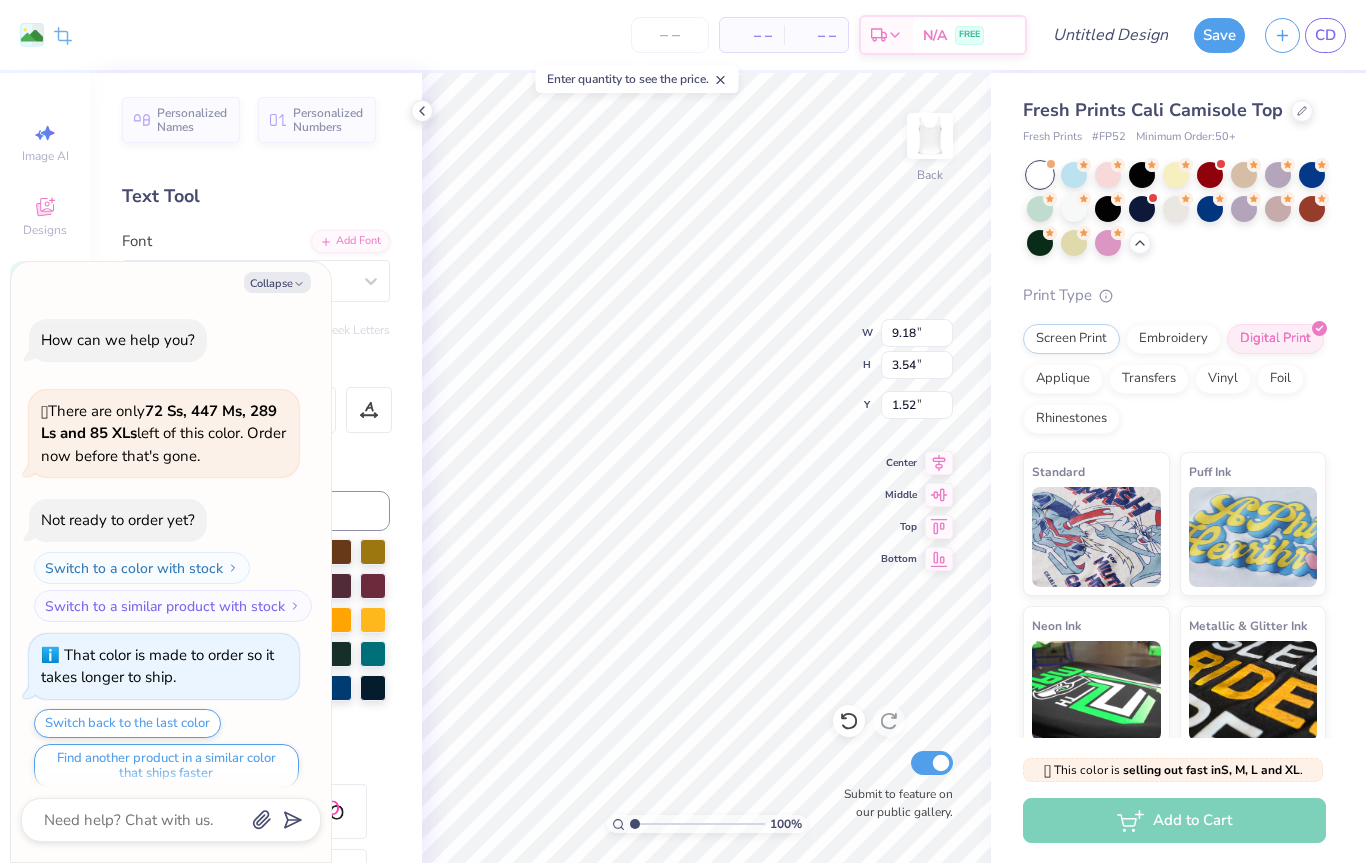 scroll, scrollTop: 368, scrollLeft: 0, axis: vertical 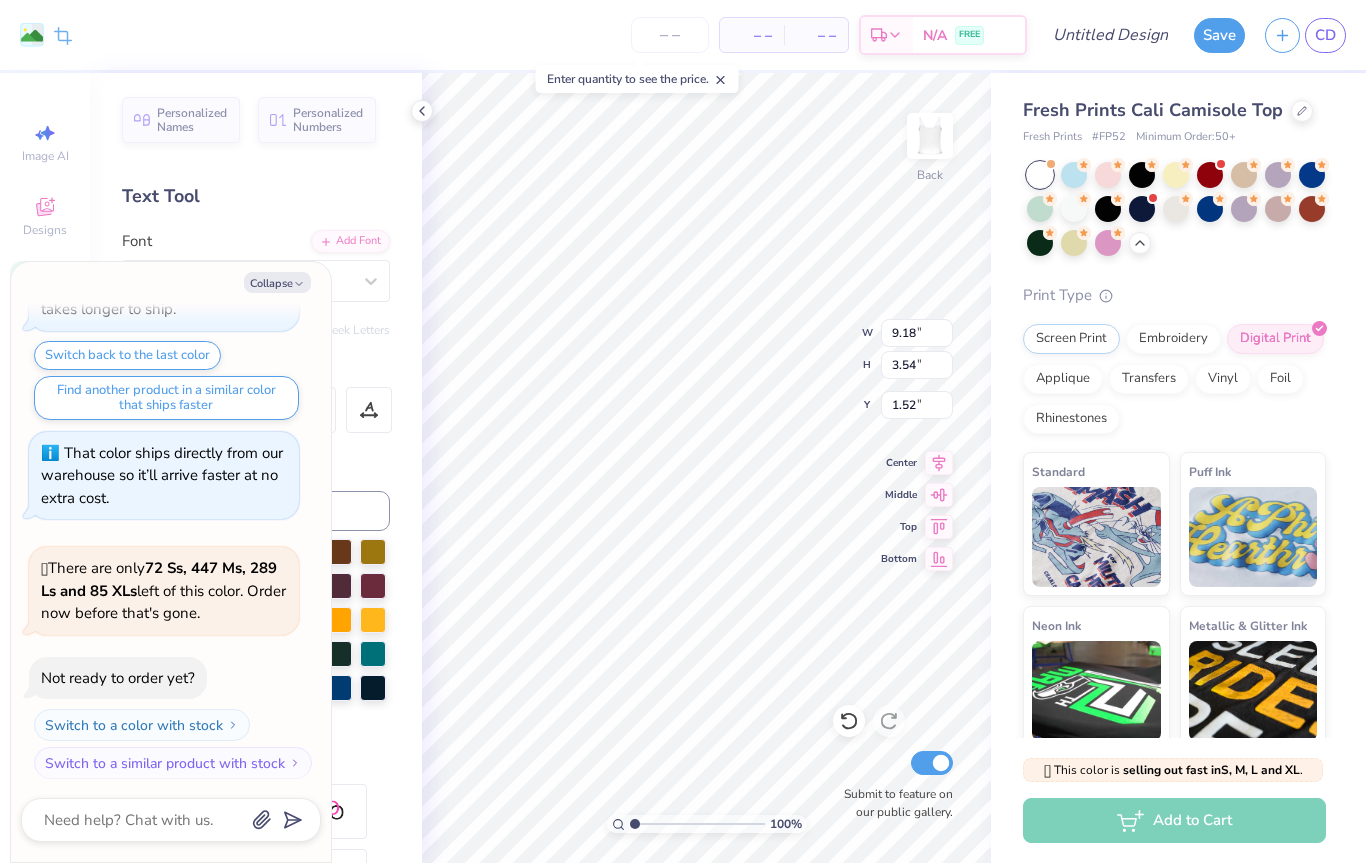 click at bounding box center (1074, 175) 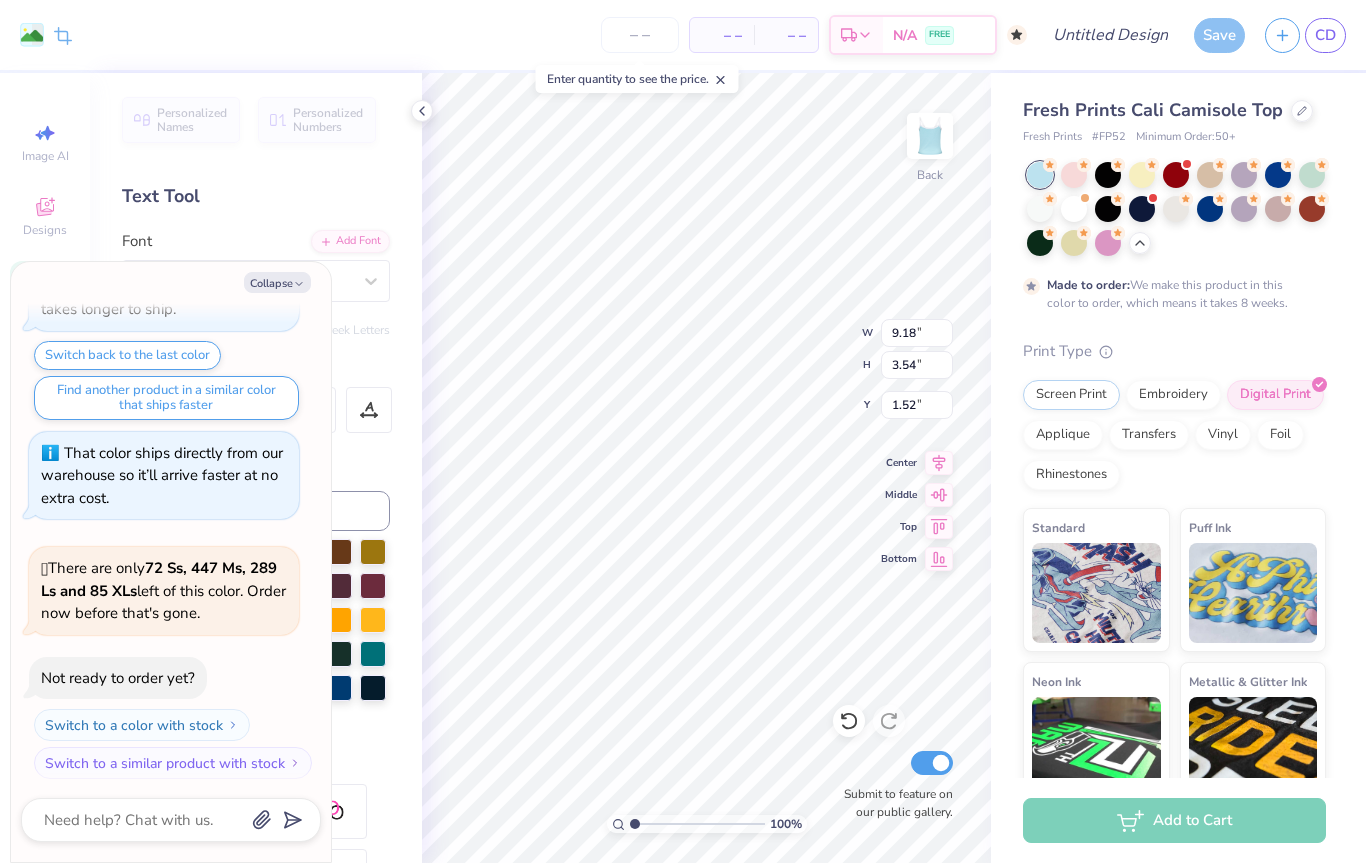 scroll, scrollTop: 533, scrollLeft: 0, axis: vertical 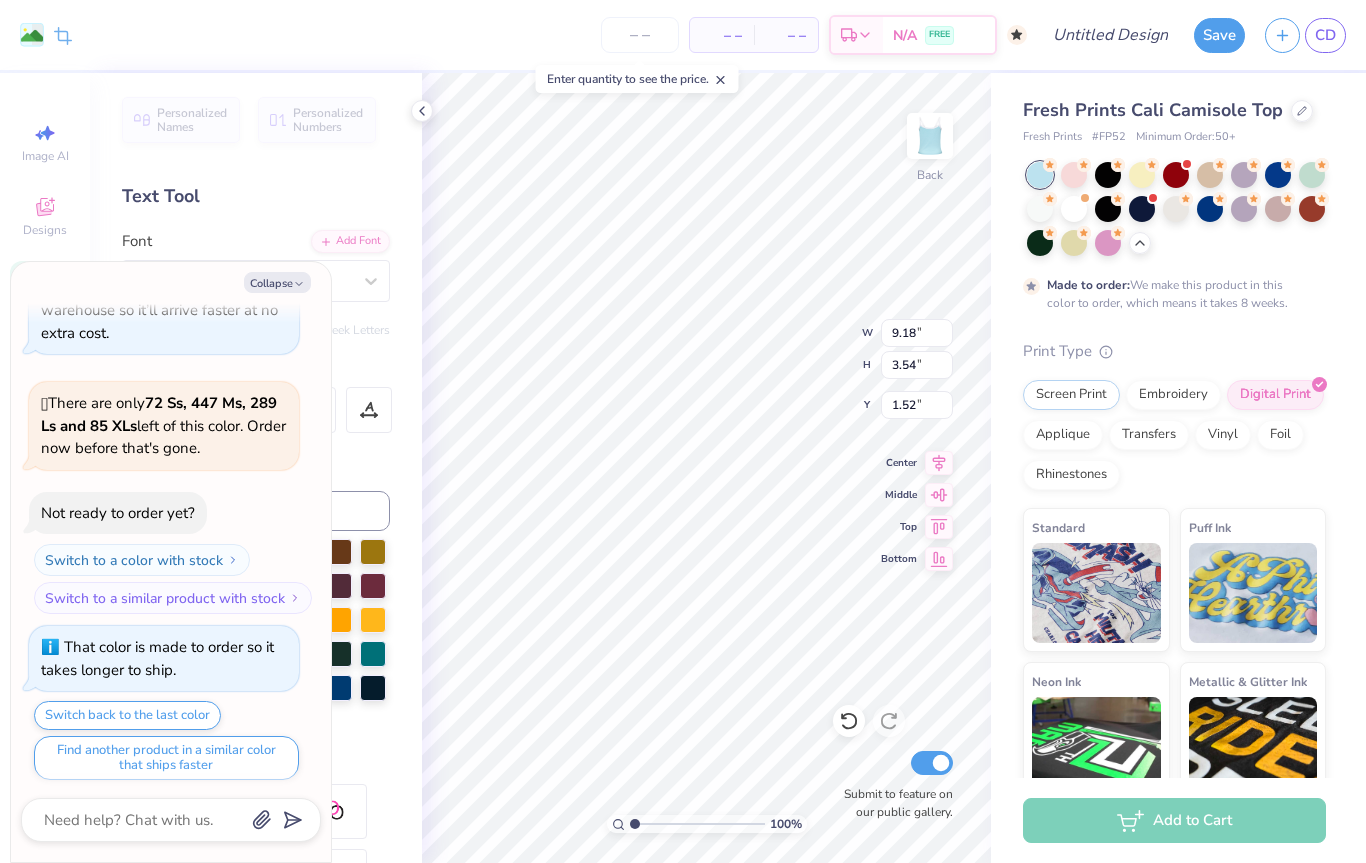 click 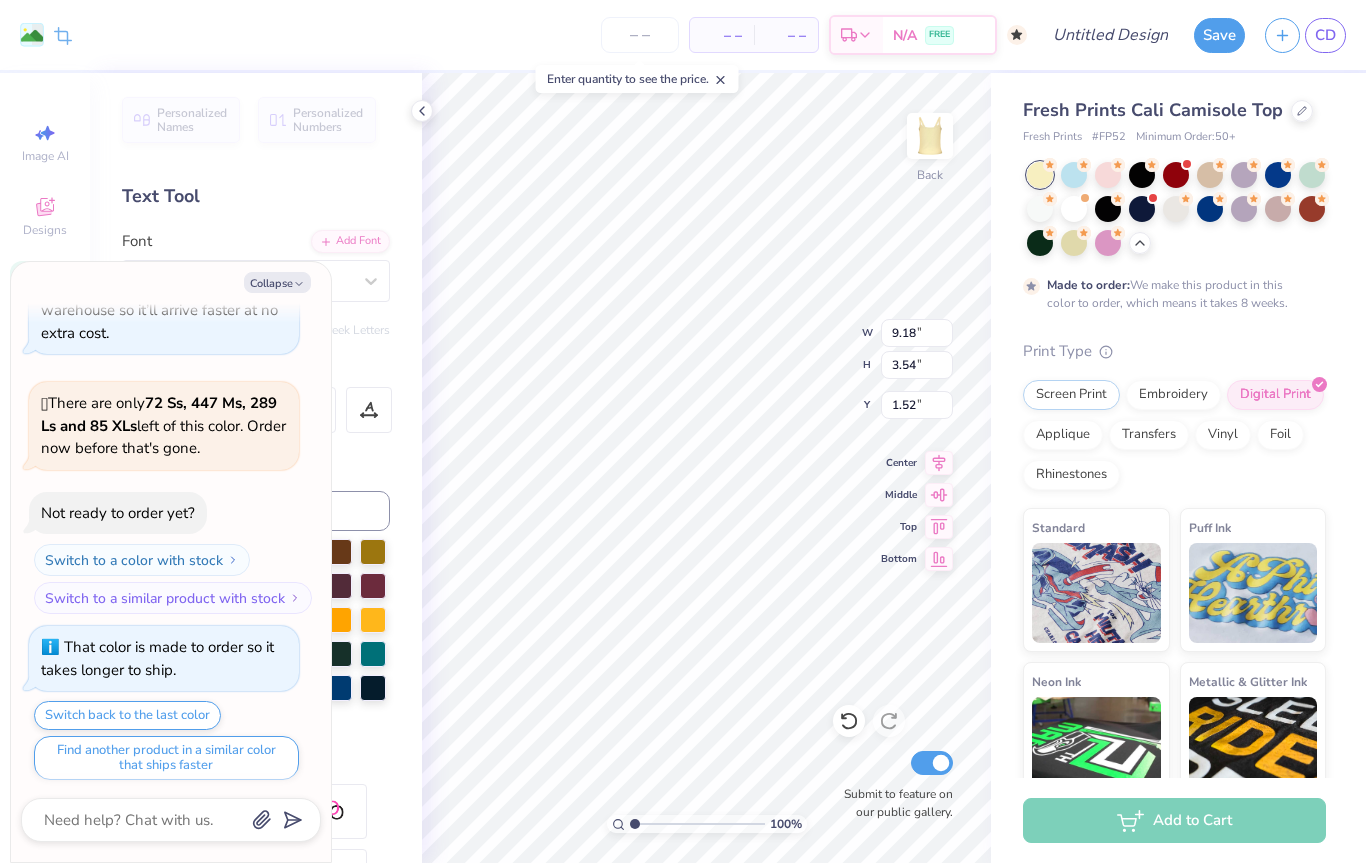 click at bounding box center [1176, 209] 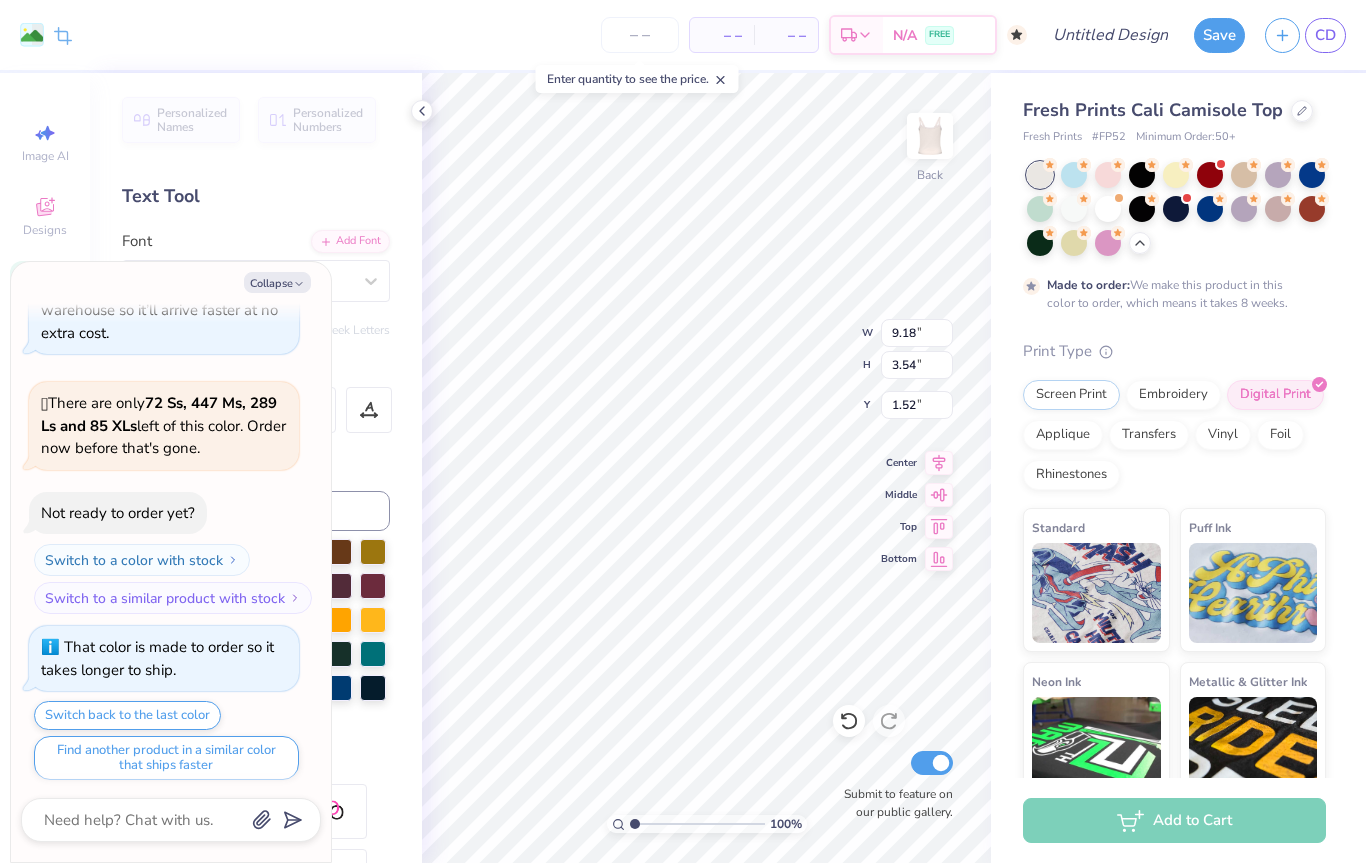 click at bounding box center [1074, 209] 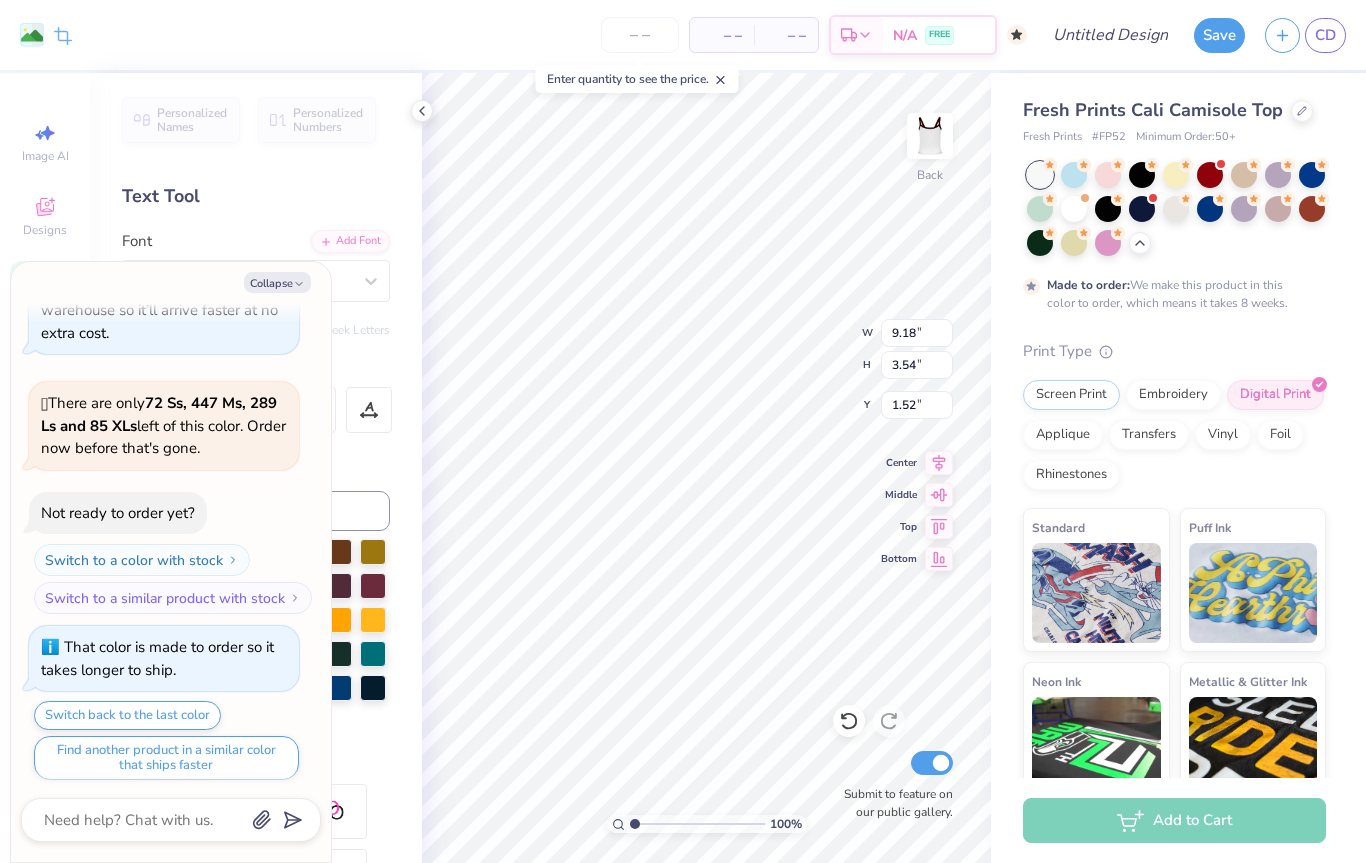 click at bounding box center (1074, 209) 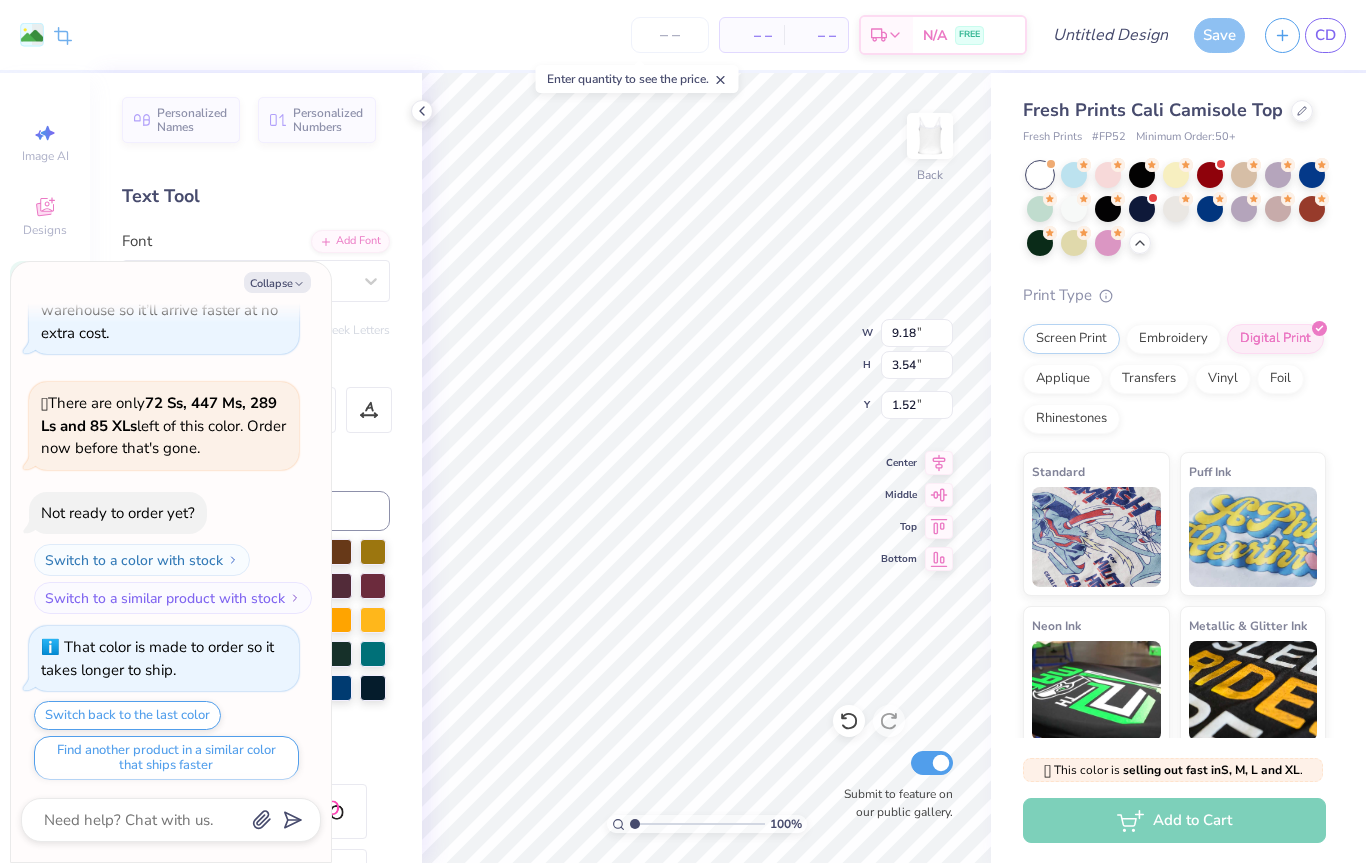 scroll, scrollTop: 889, scrollLeft: 0, axis: vertical 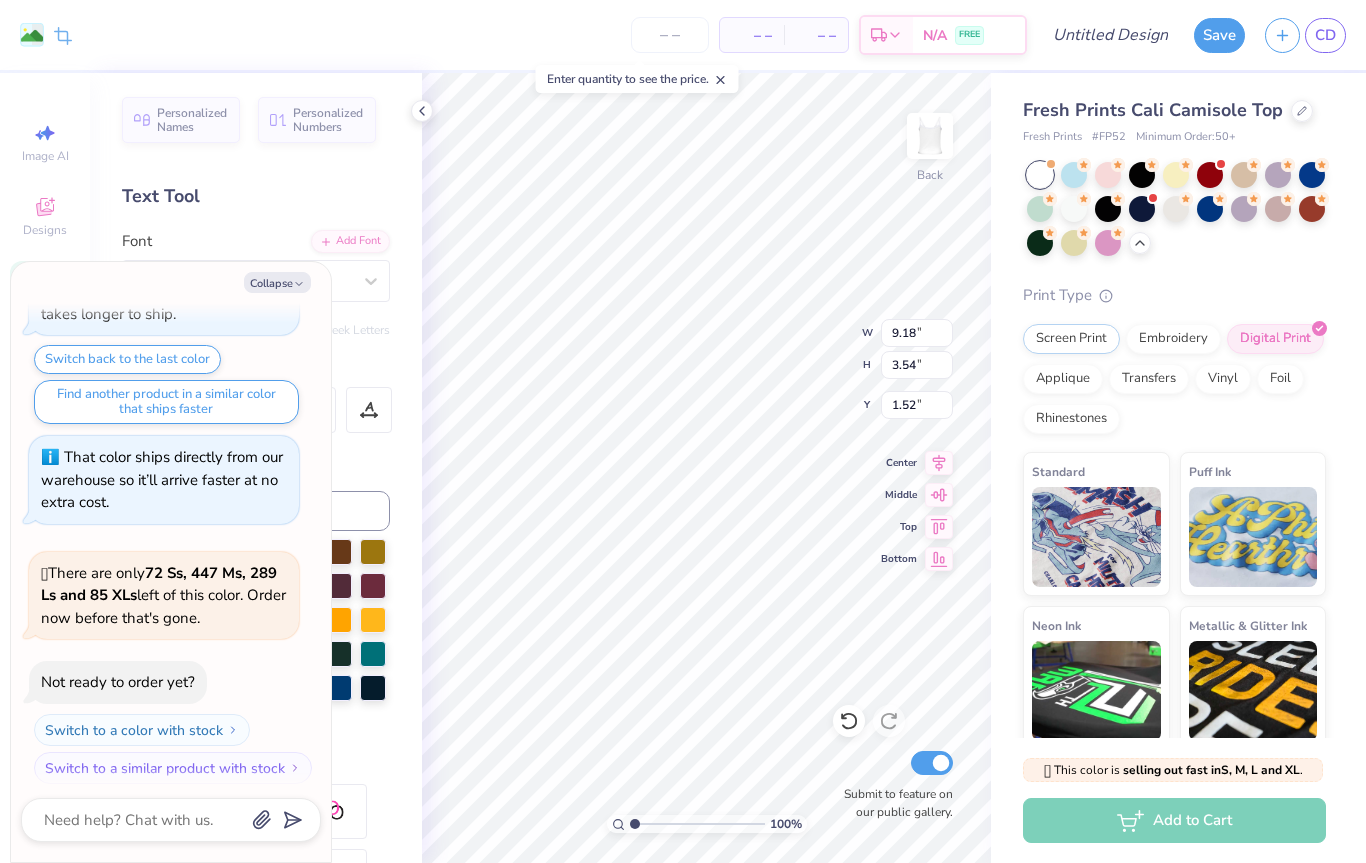click 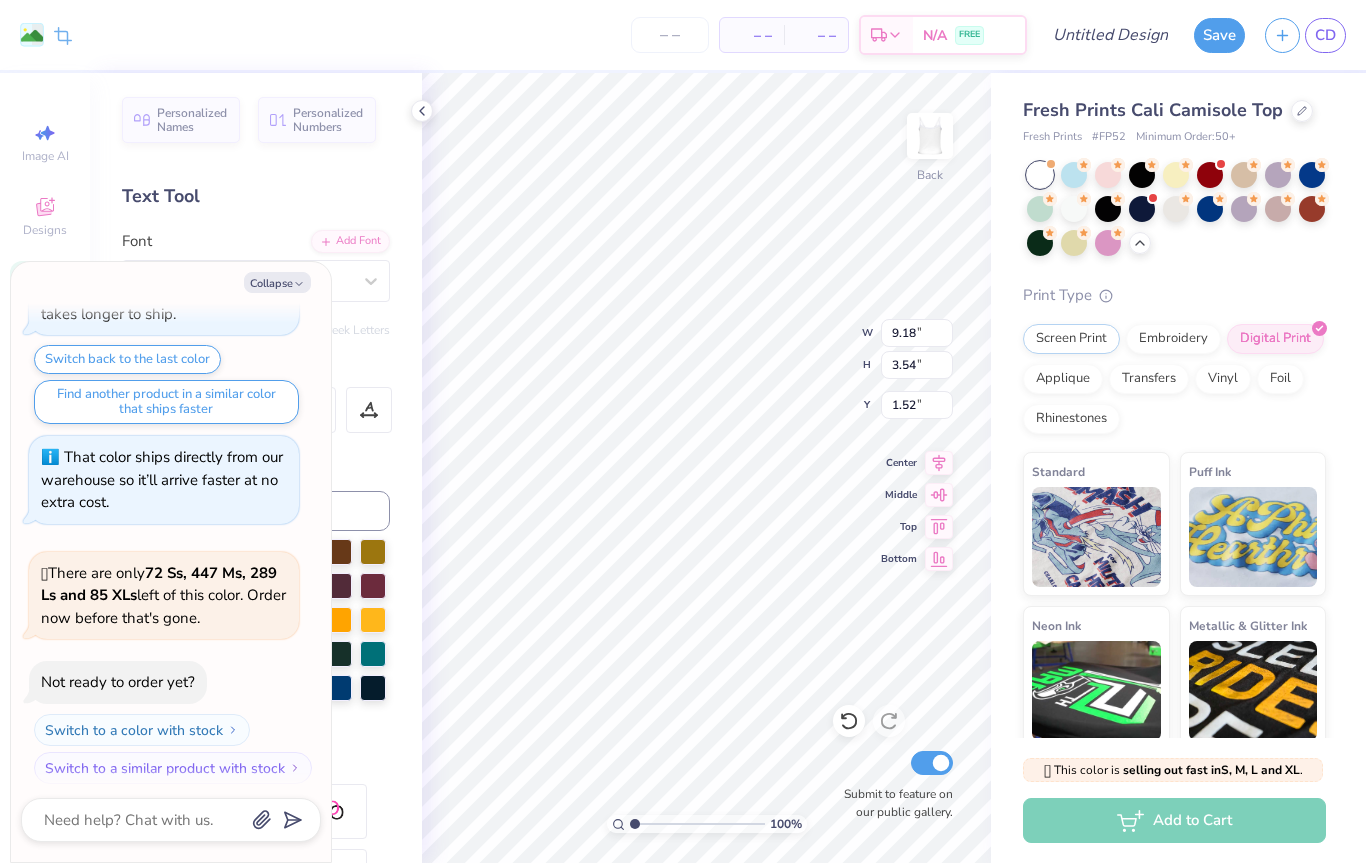 type on "x" 